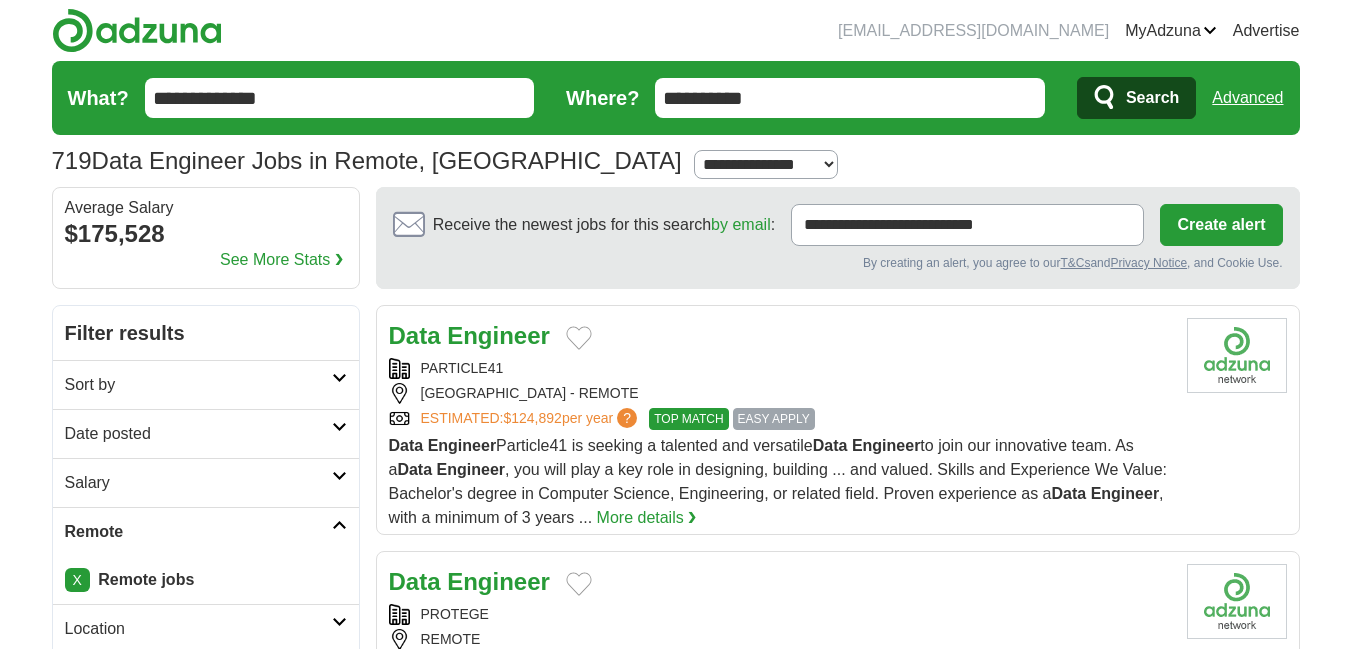 scroll, scrollTop: 0, scrollLeft: 0, axis: both 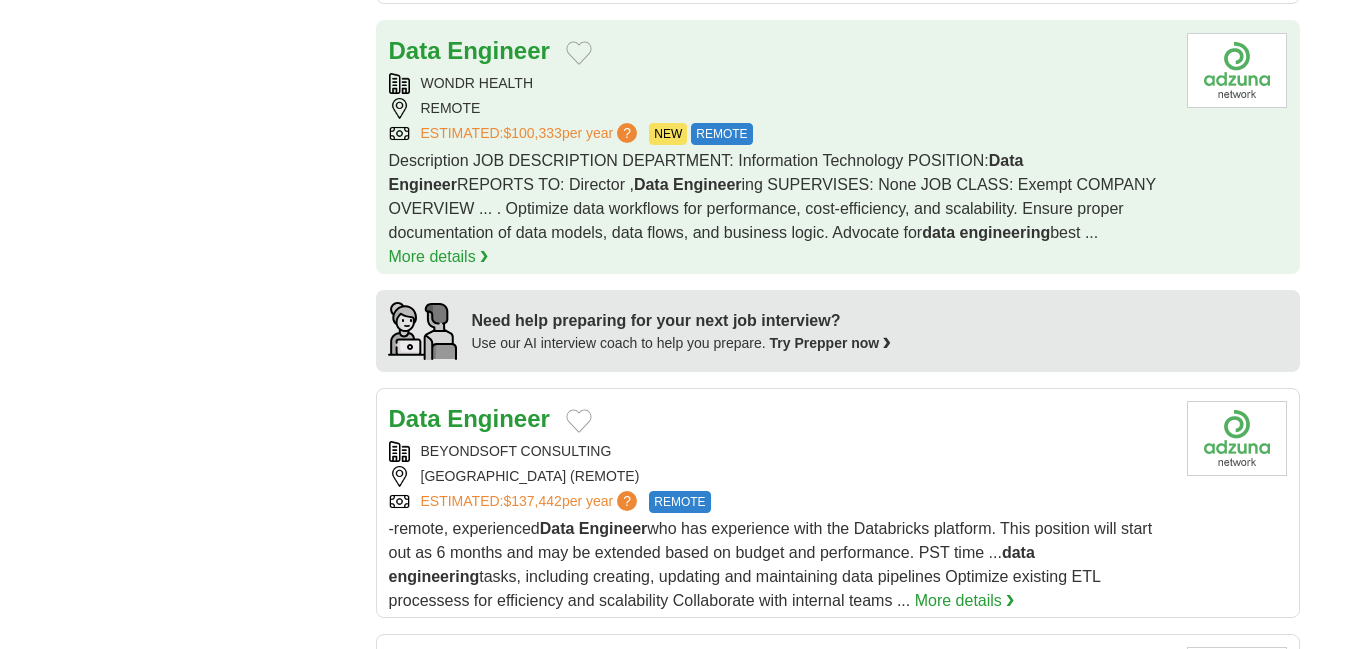 click on "REMOTE" at bounding box center [780, 108] 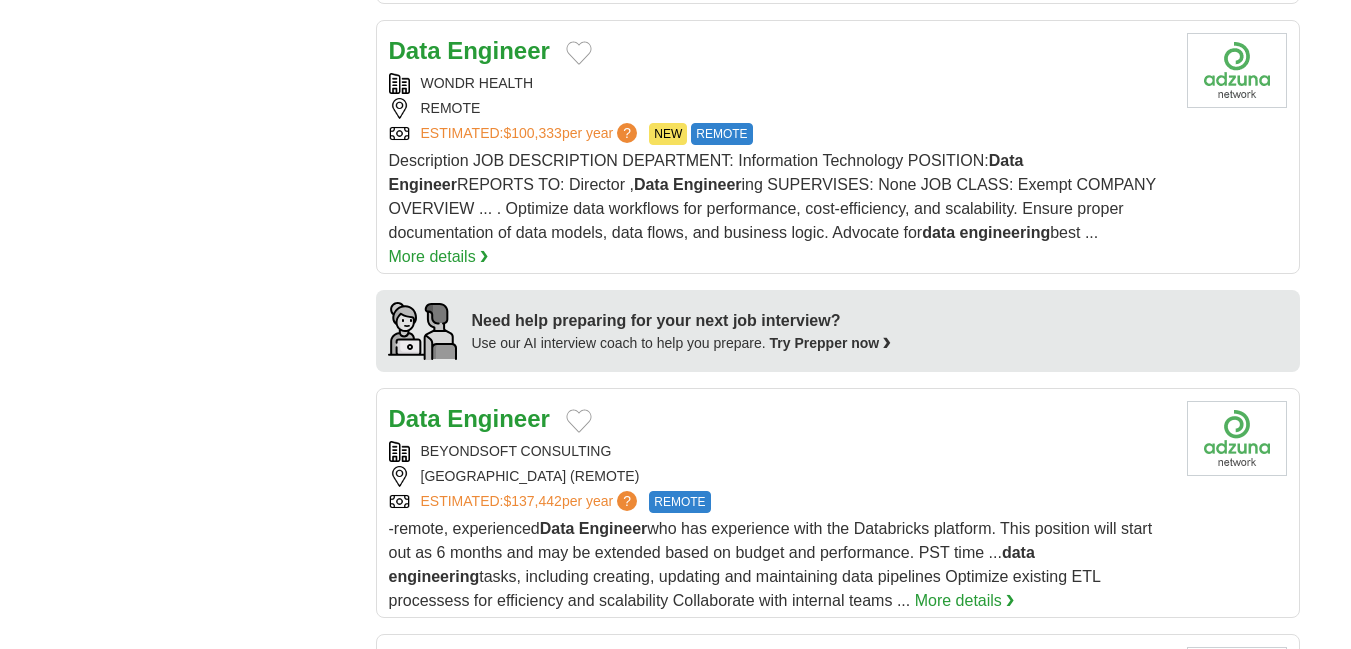 click on "**********" at bounding box center (676, 602) 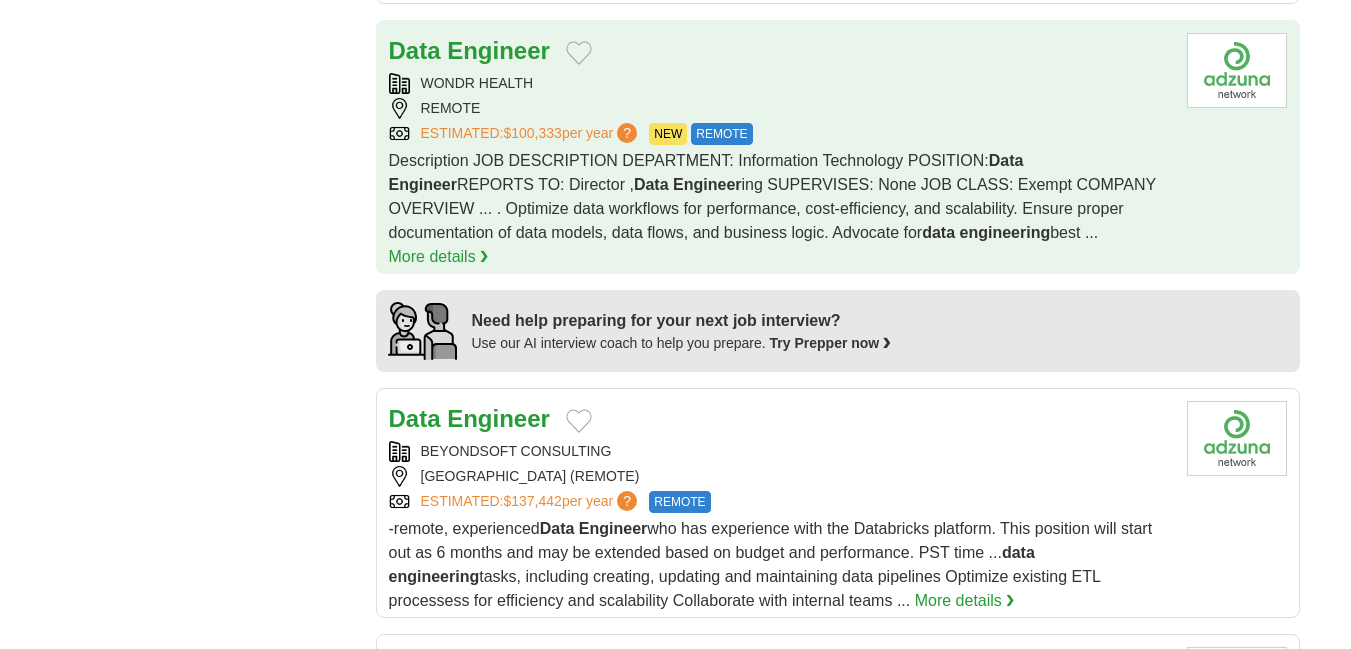 click on "WONDR HEALTH" at bounding box center (780, 83) 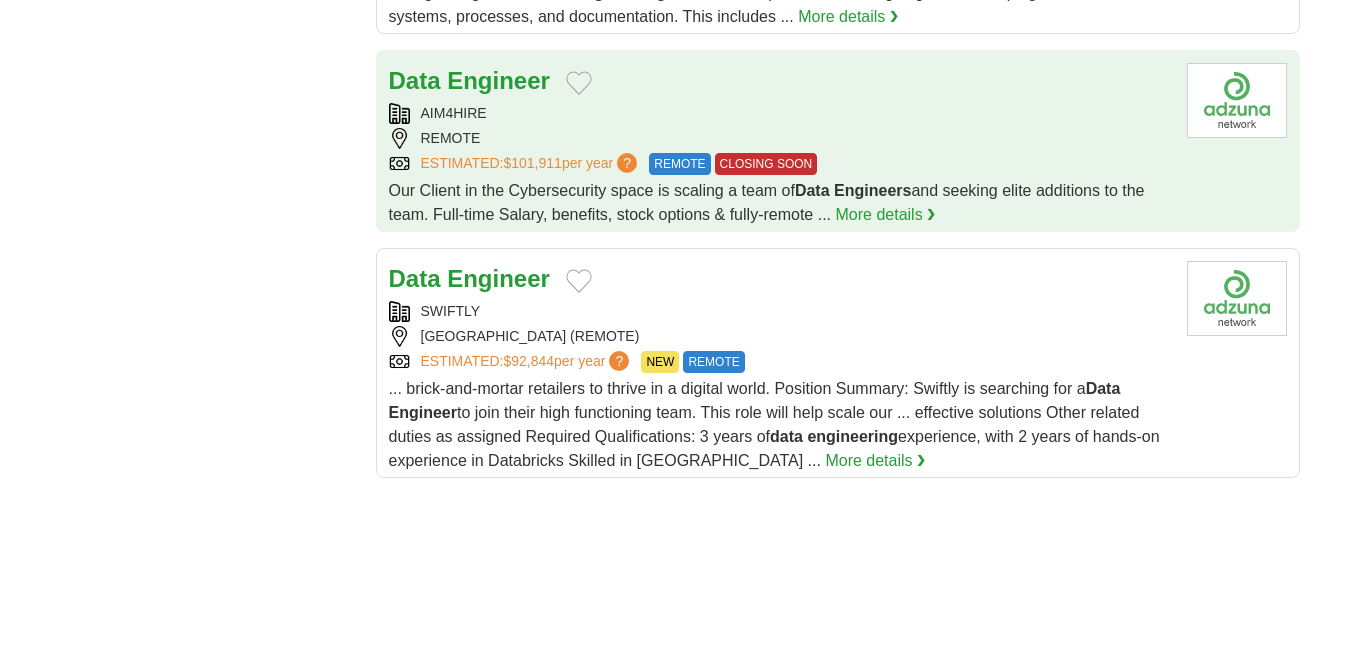 scroll, scrollTop: 2400, scrollLeft: 0, axis: vertical 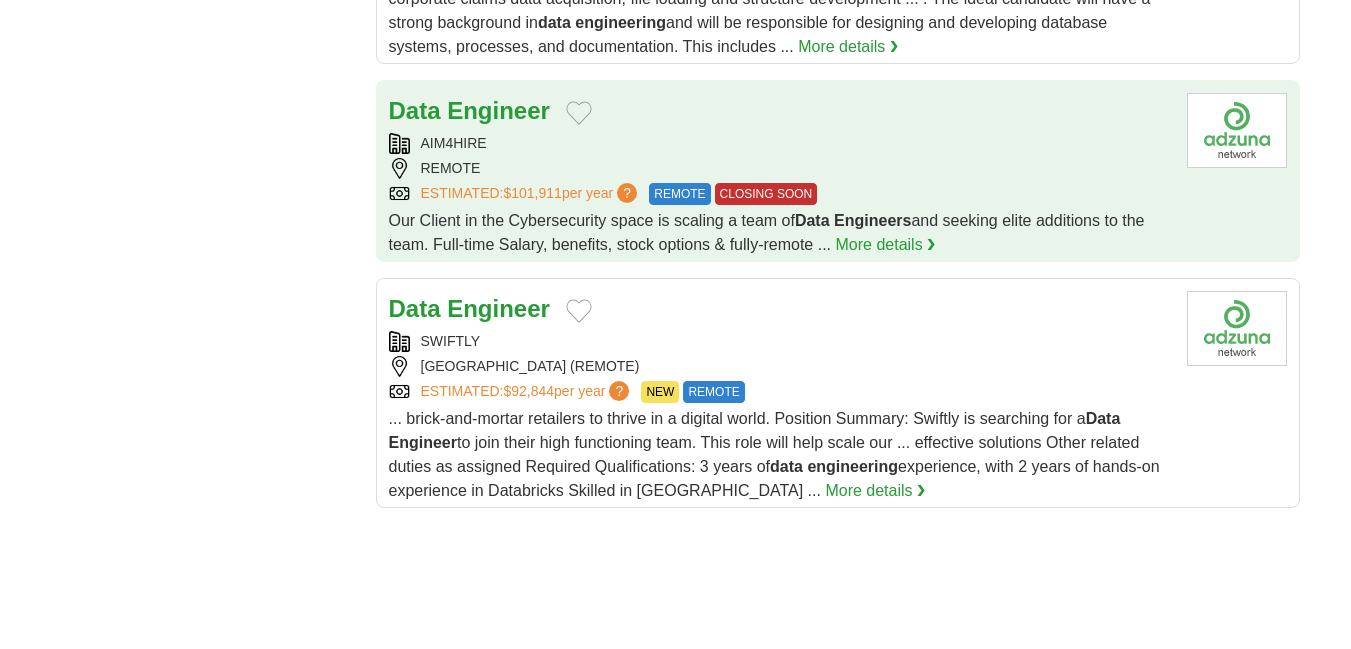 click on "AIM4HIRE" at bounding box center [780, 143] 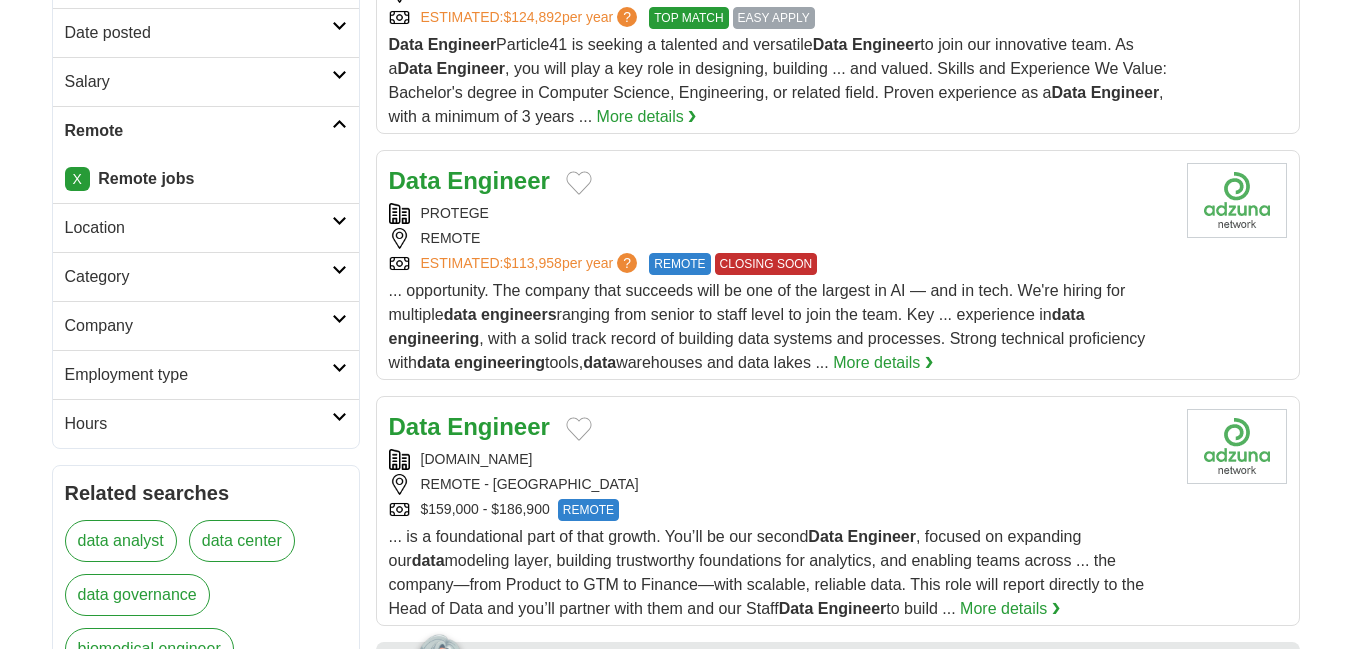 scroll, scrollTop: 400, scrollLeft: 0, axis: vertical 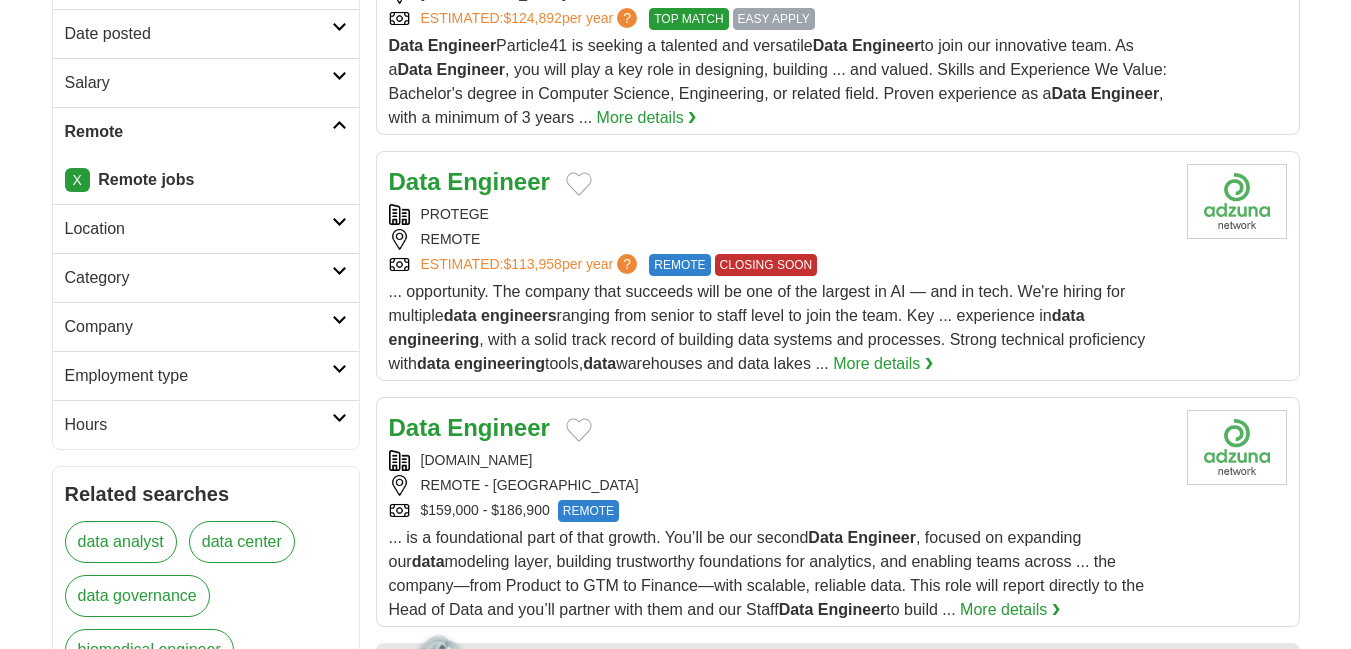 click on "Date posted" at bounding box center (198, 34) 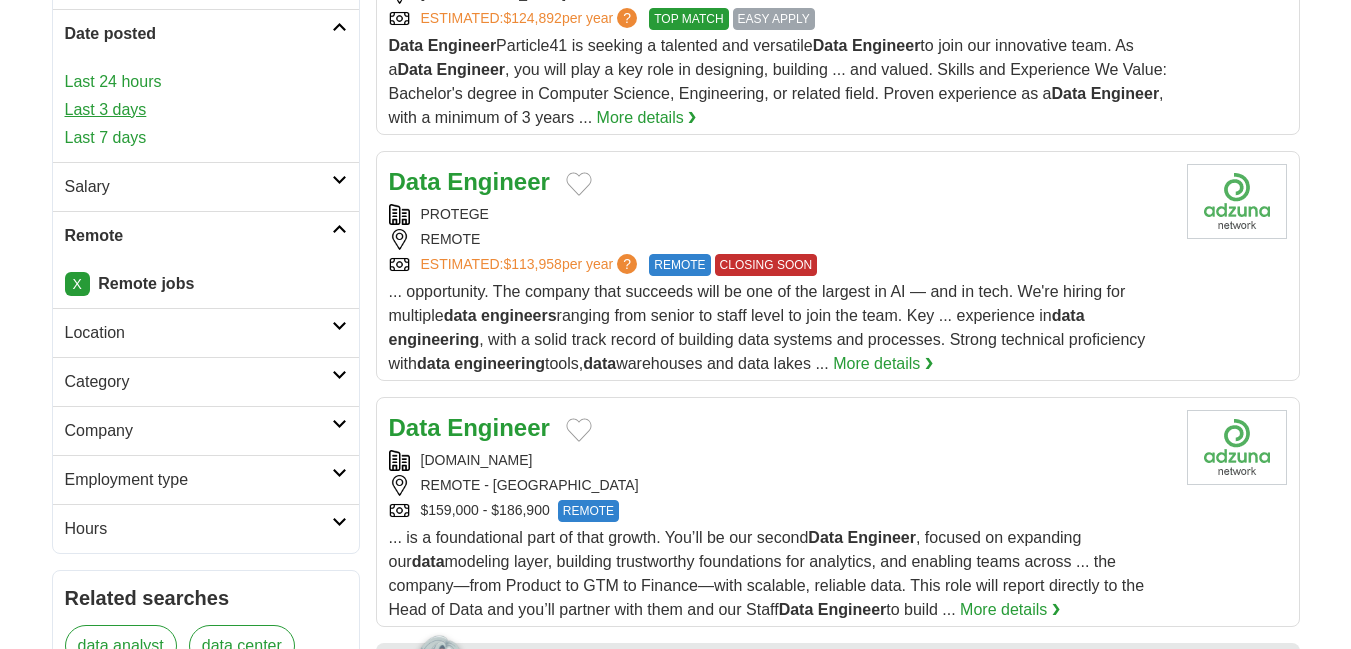 click on "Last 3 days" at bounding box center (206, 110) 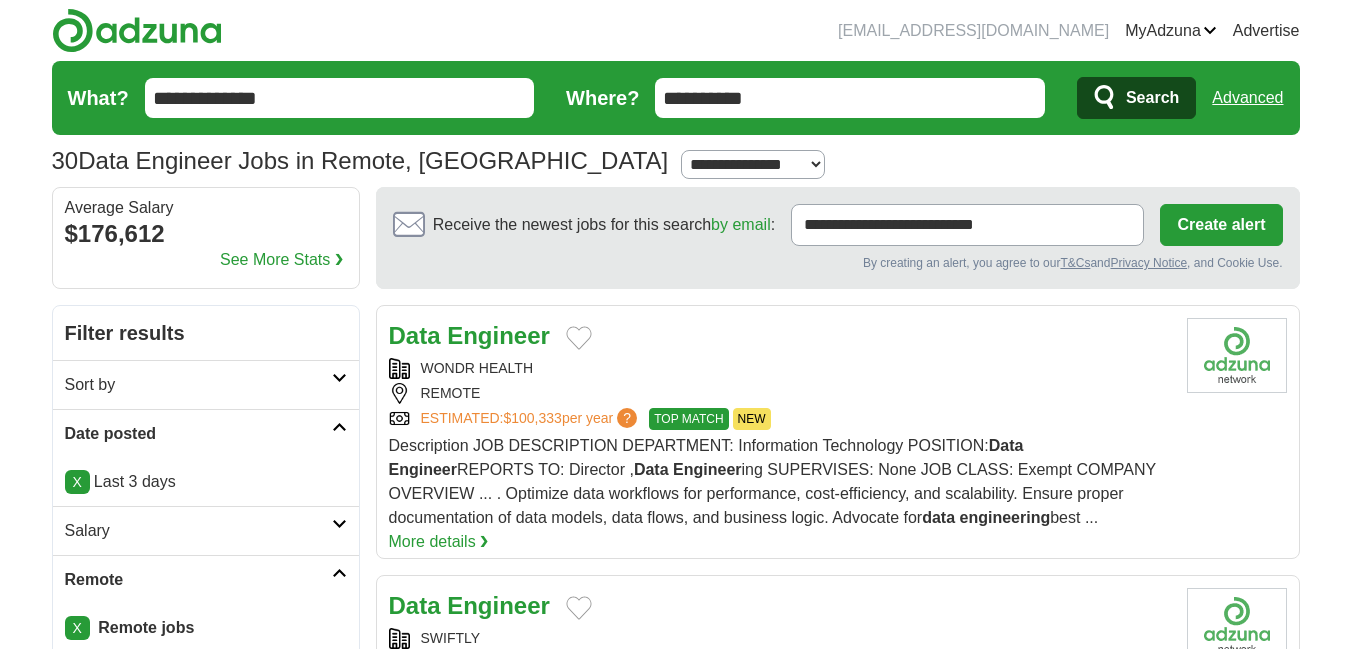 scroll, scrollTop: 0, scrollLeft: 0, axis: both 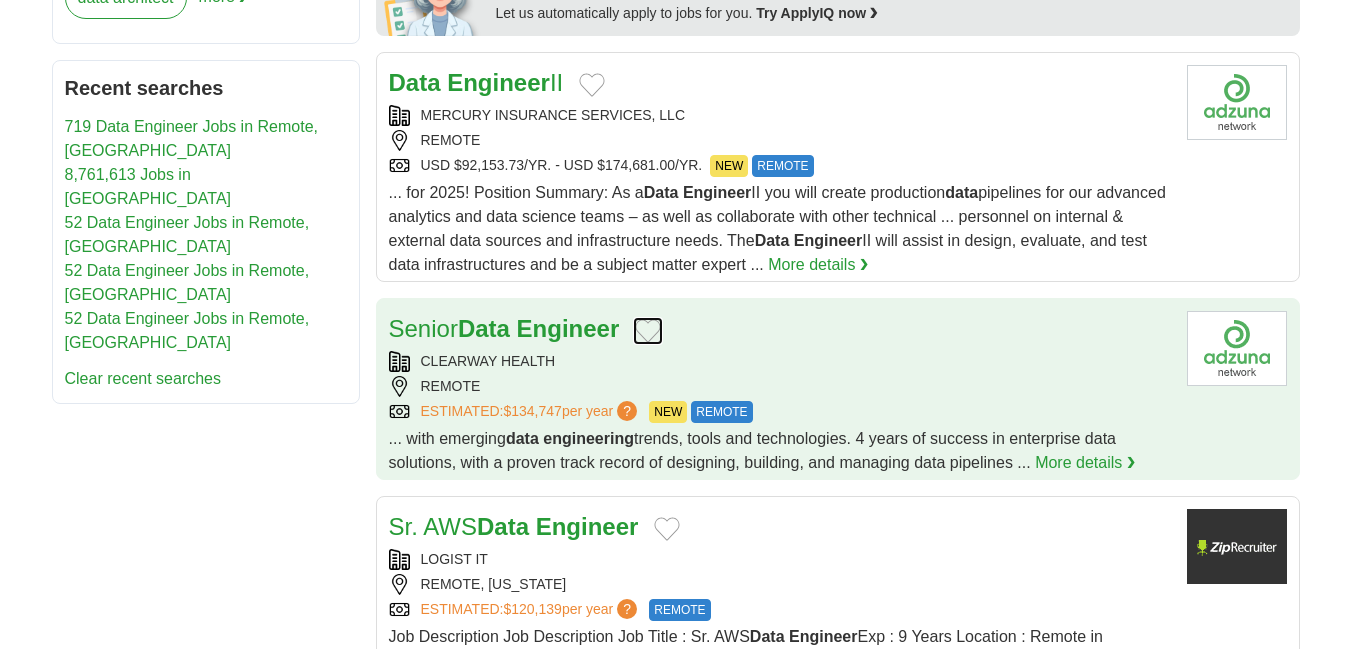 click at bounding box center (648, 331) 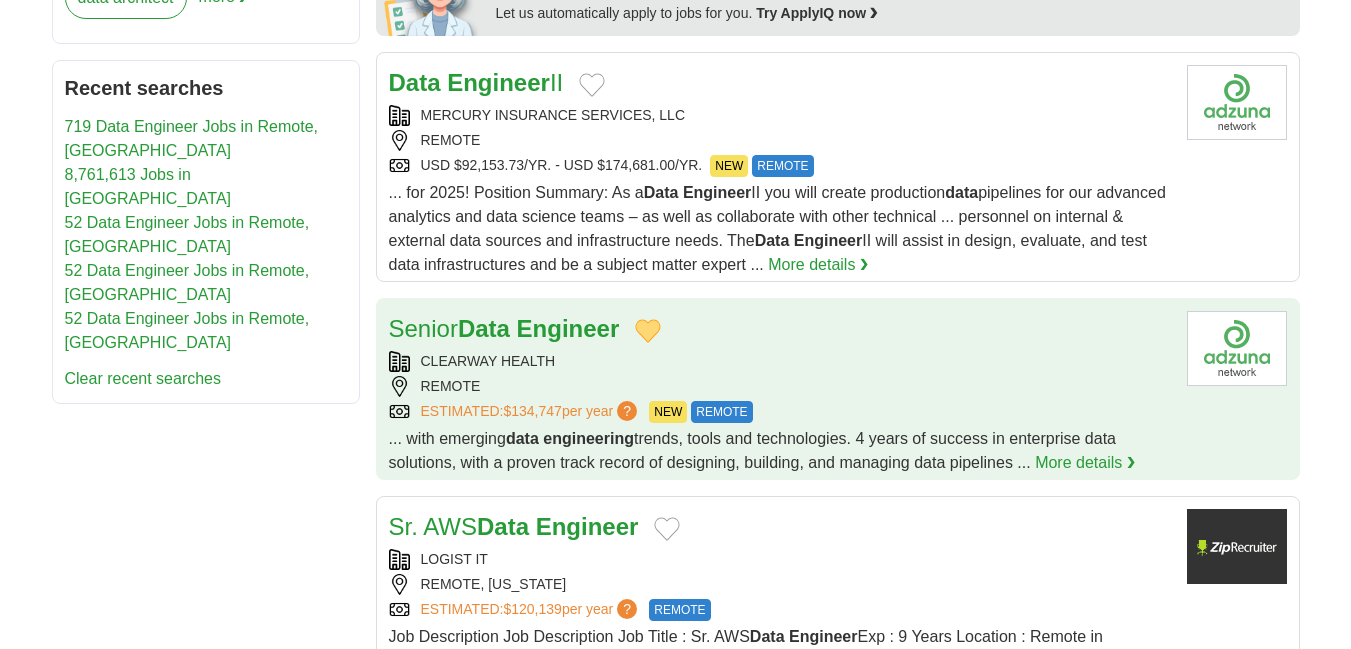click on "Senior  Data   Engineer
CLEARWAY HEALTH
REMOTE
ESTIMATED:
$134,747
per year
?
NEW REMOTE
NEW REMOTE
...  with emerging  data   engineering
More details ❯" at bounding box center (780, 393) 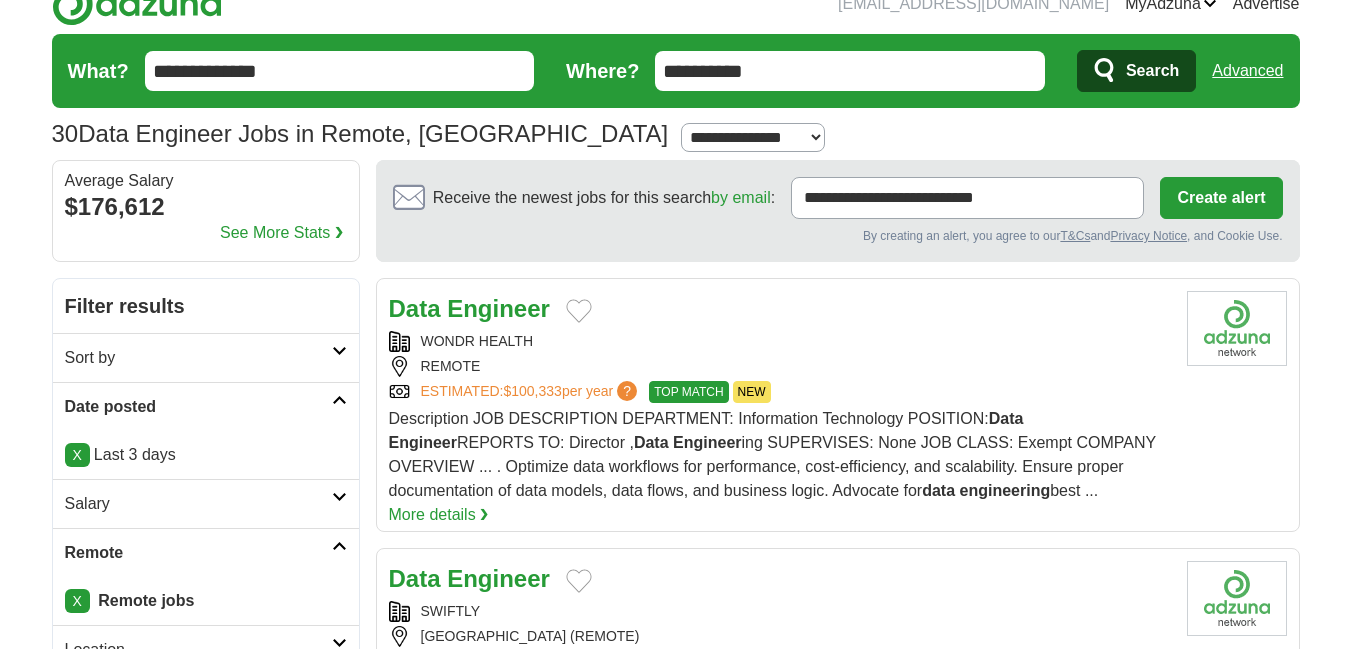 scroll, scrollTop: 0, scrollLeft: 0, axis: both 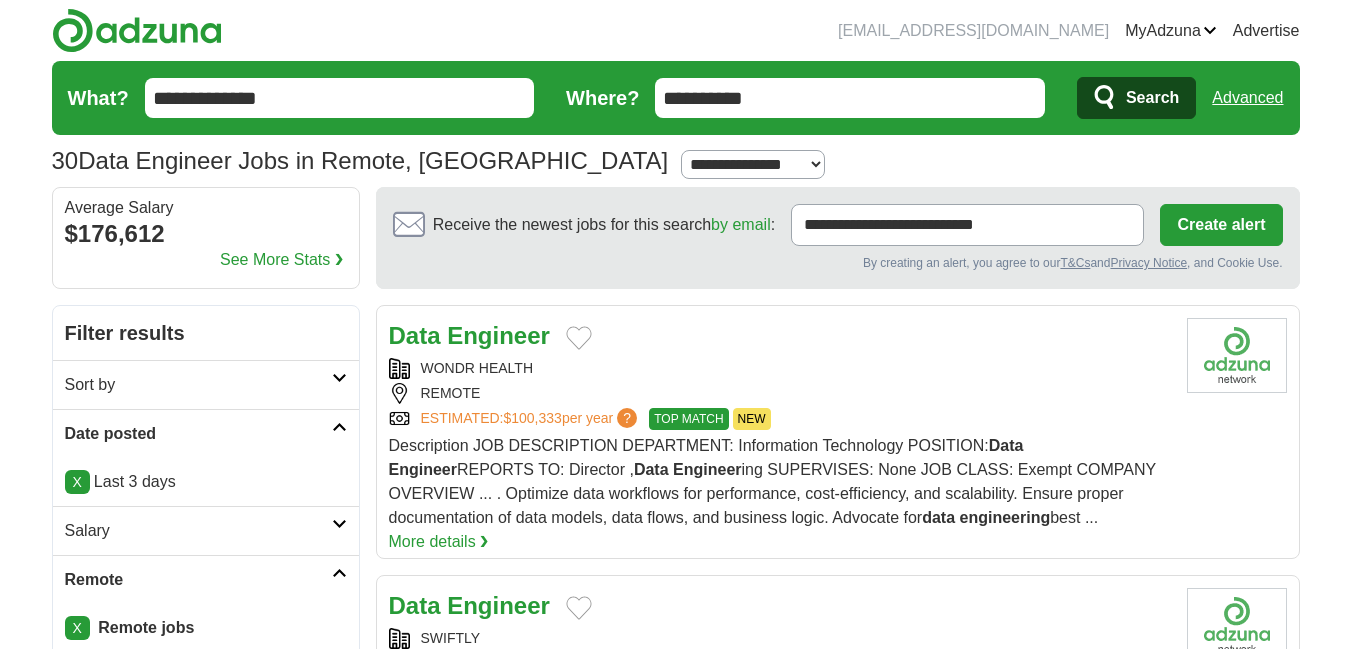 click on "**********" at bounding box center [340, 98] 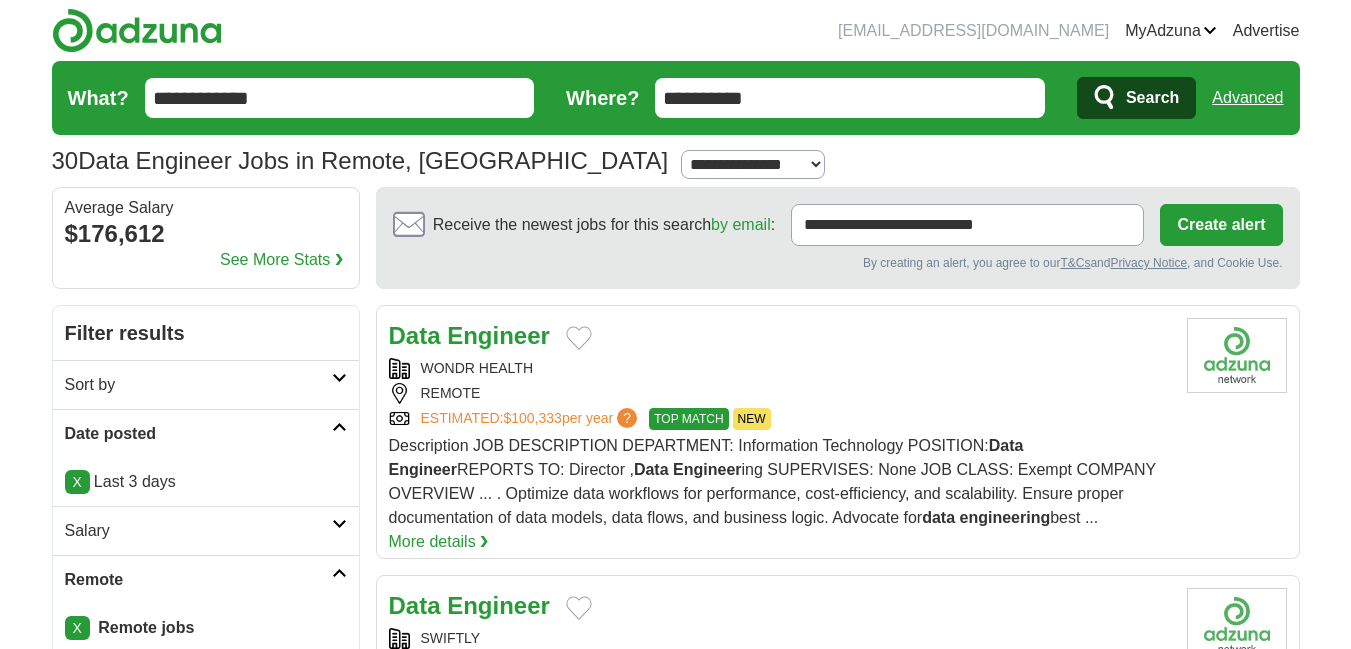type on "**********" 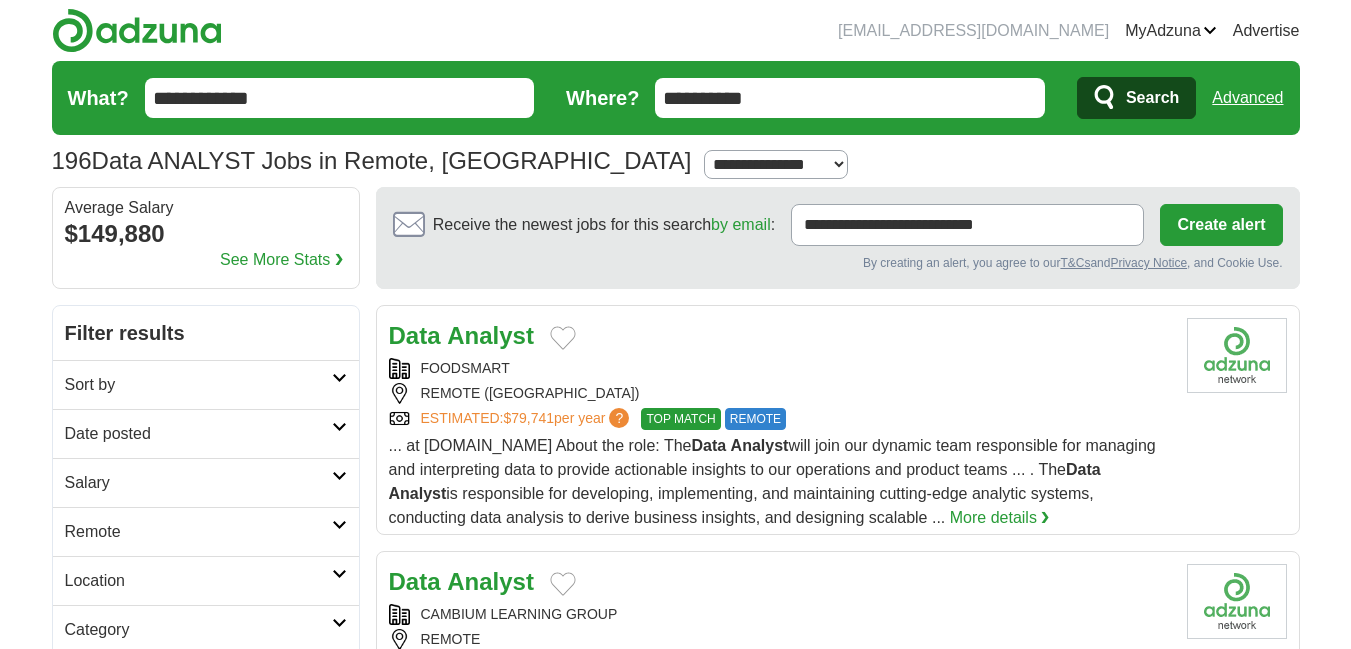 scroll, scrollTop: 0, scrollLeft: 0, axis: both 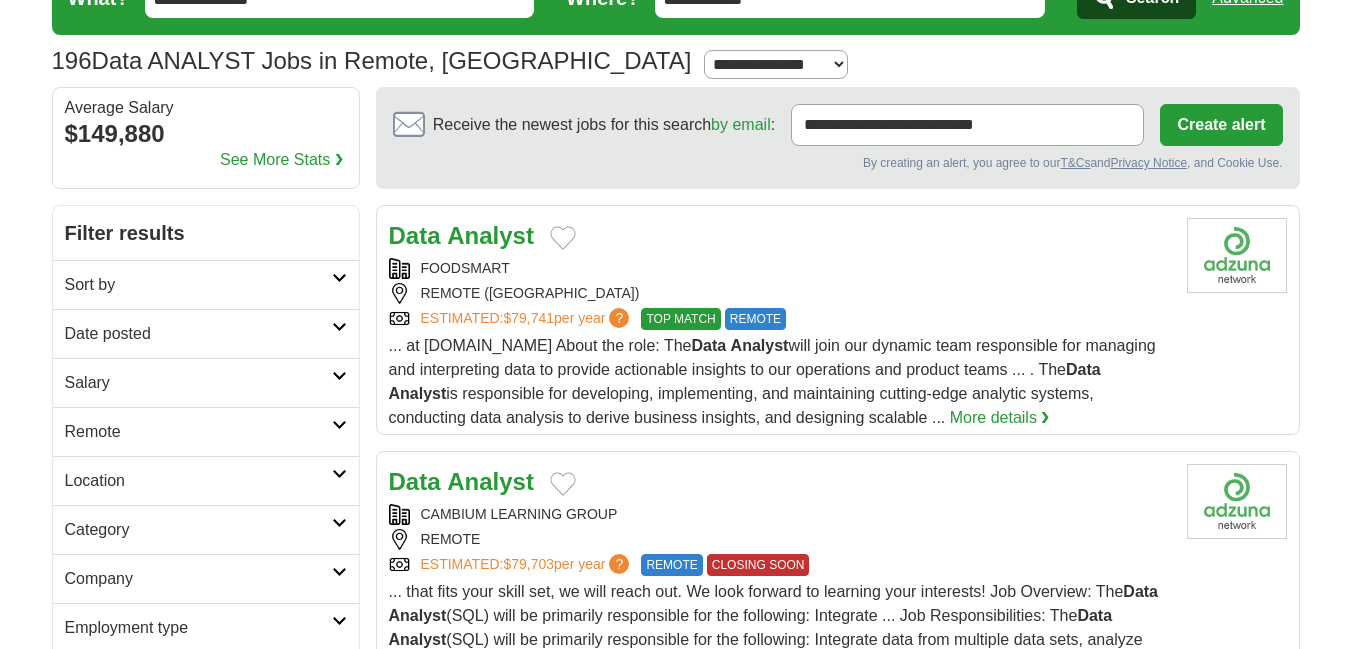click on "Date posted" at bounding box center [198, 334] 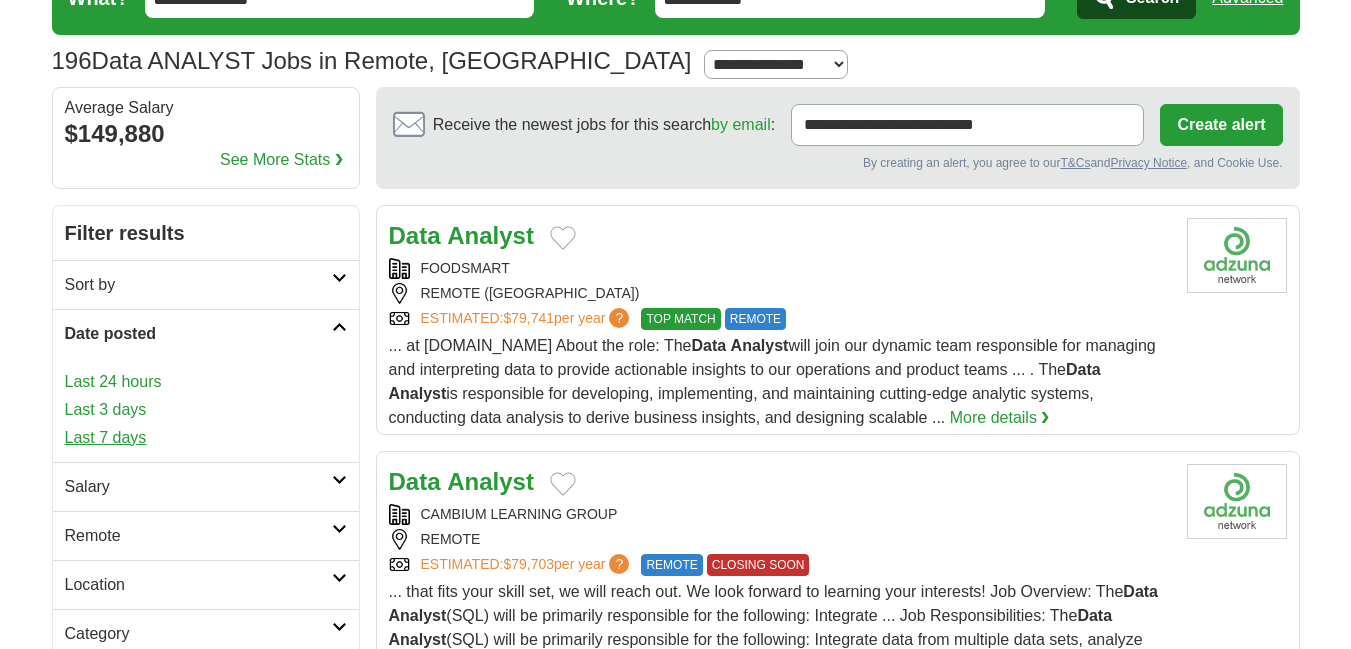 click on "Last 7 days" at bounding box center [206, 438] 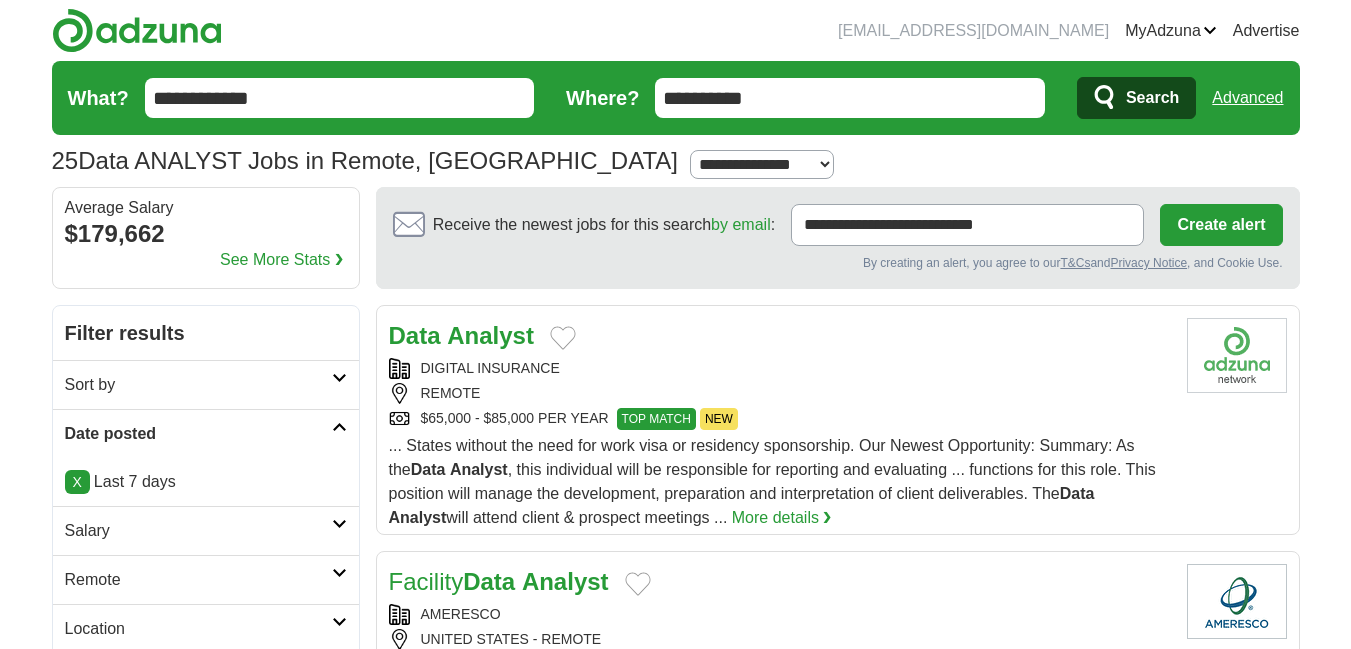 scroll, scrollTop: 0, scrollLeft: 0, axis: both 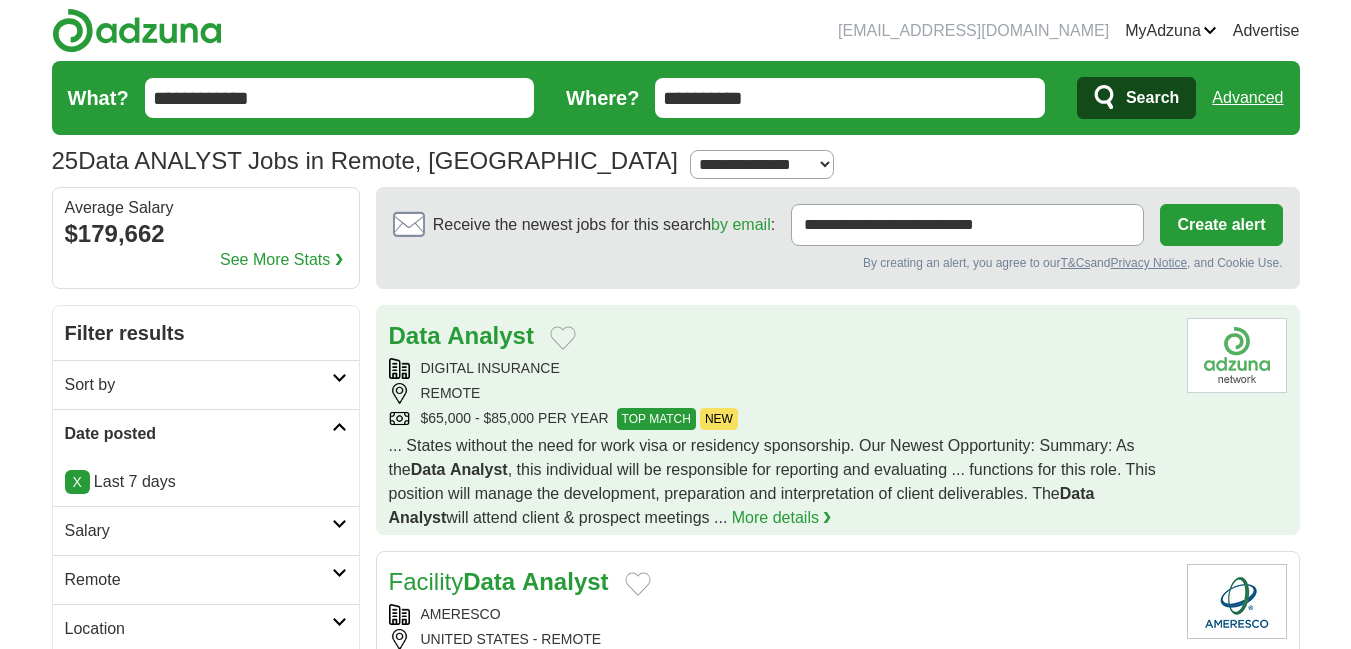 click on "DIGITAL INSURANCE" at bounding box center [780, 368] 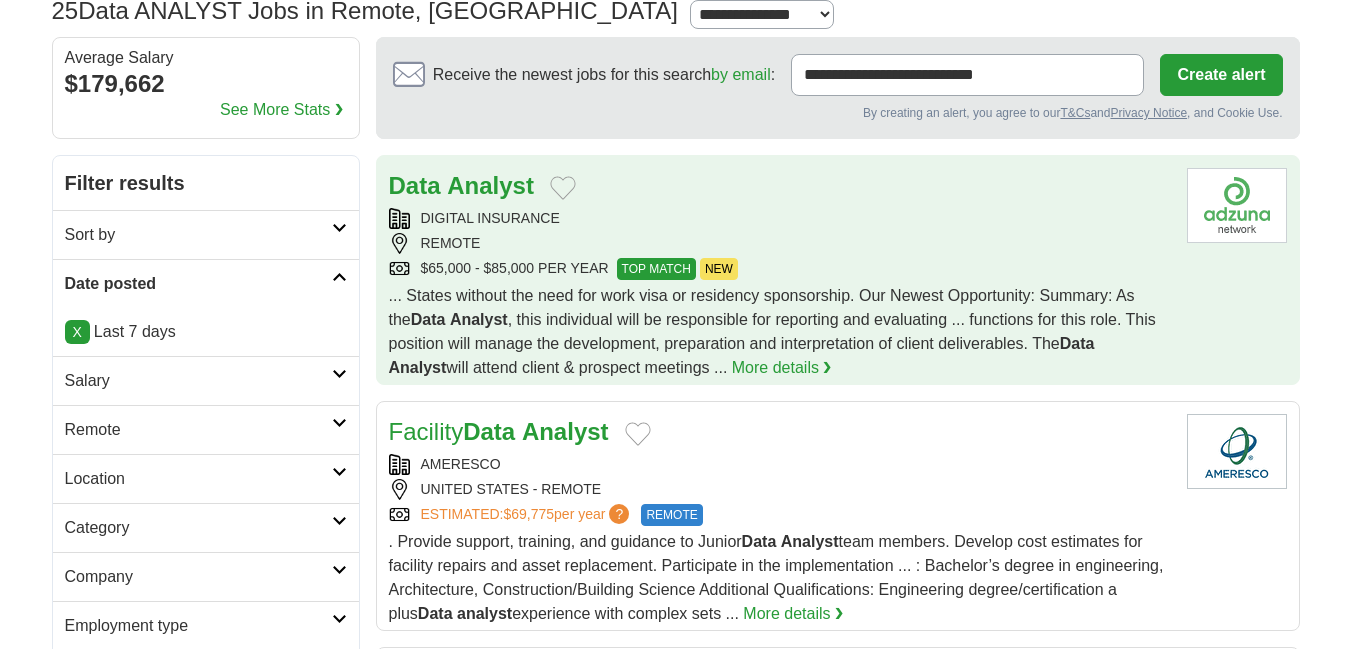 scroll, scrollTop: 200, scrollLeft: 0, axis: vertical 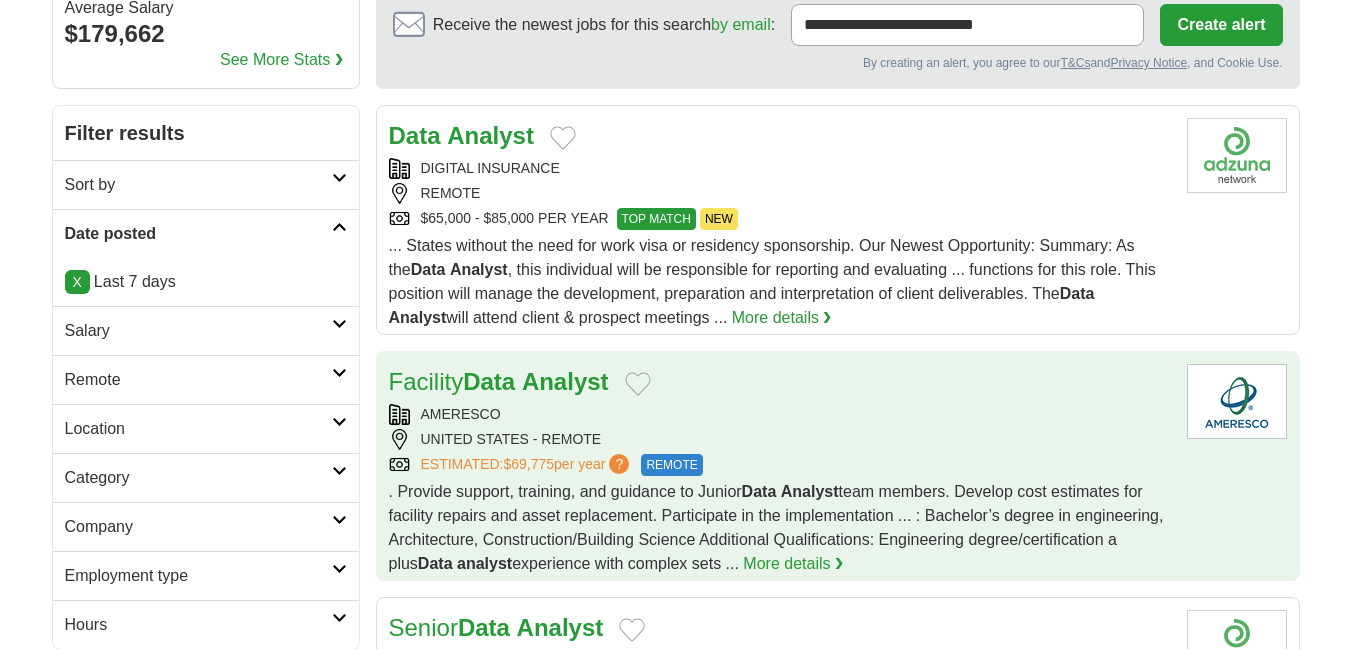 click on "AMERESCO
UNITED STATES - REMOTE
ESTIMATED:
$69,775
per year
?
REMOTE" at bounding box center (780, 440) 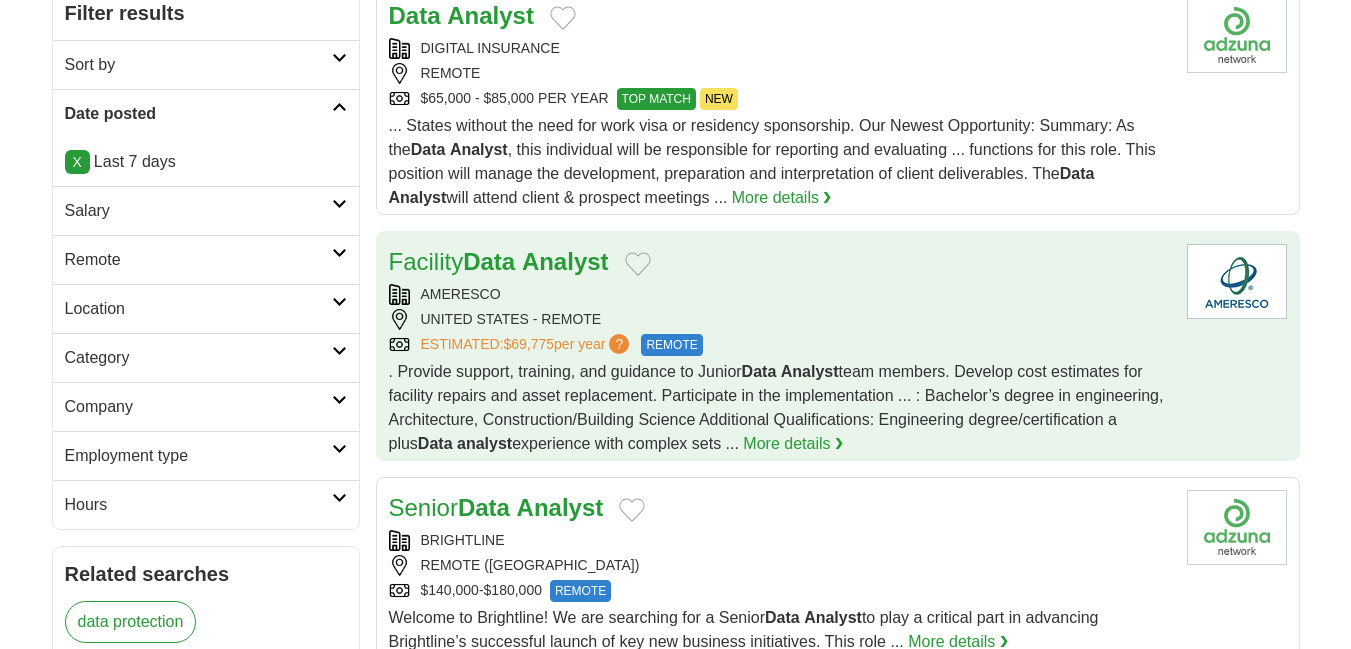 scroll, scrollTop: 500, scrollLeft: 0, axis: vertical 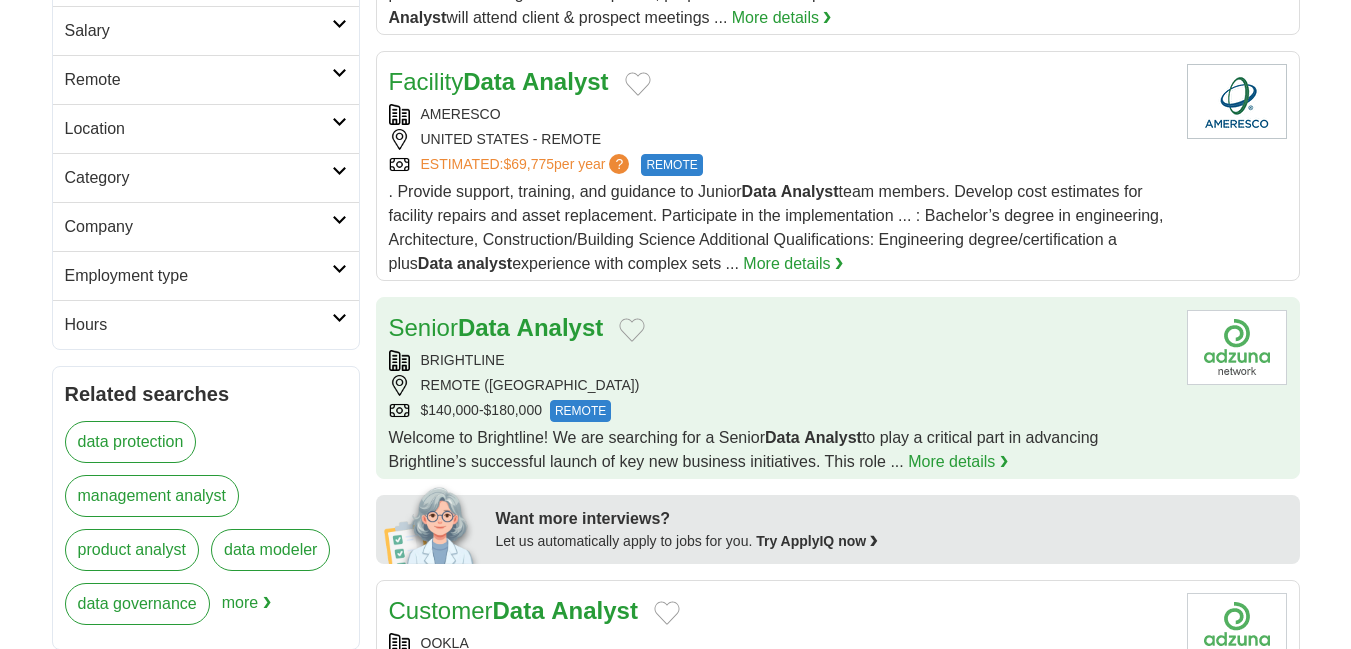 click on "REMOTE (UNITED STATES)" at bounding box center (780, 385) 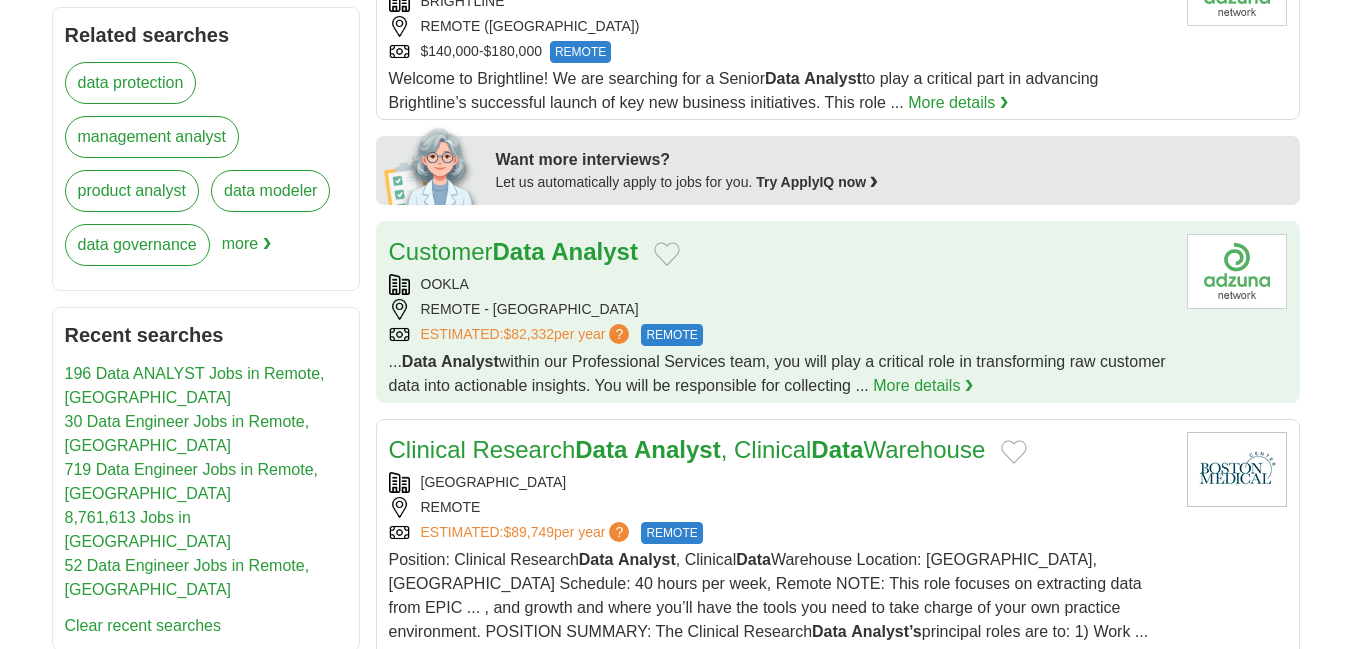 scroll, scrollTop: 900, scrollLeft: 0, axis: vertical 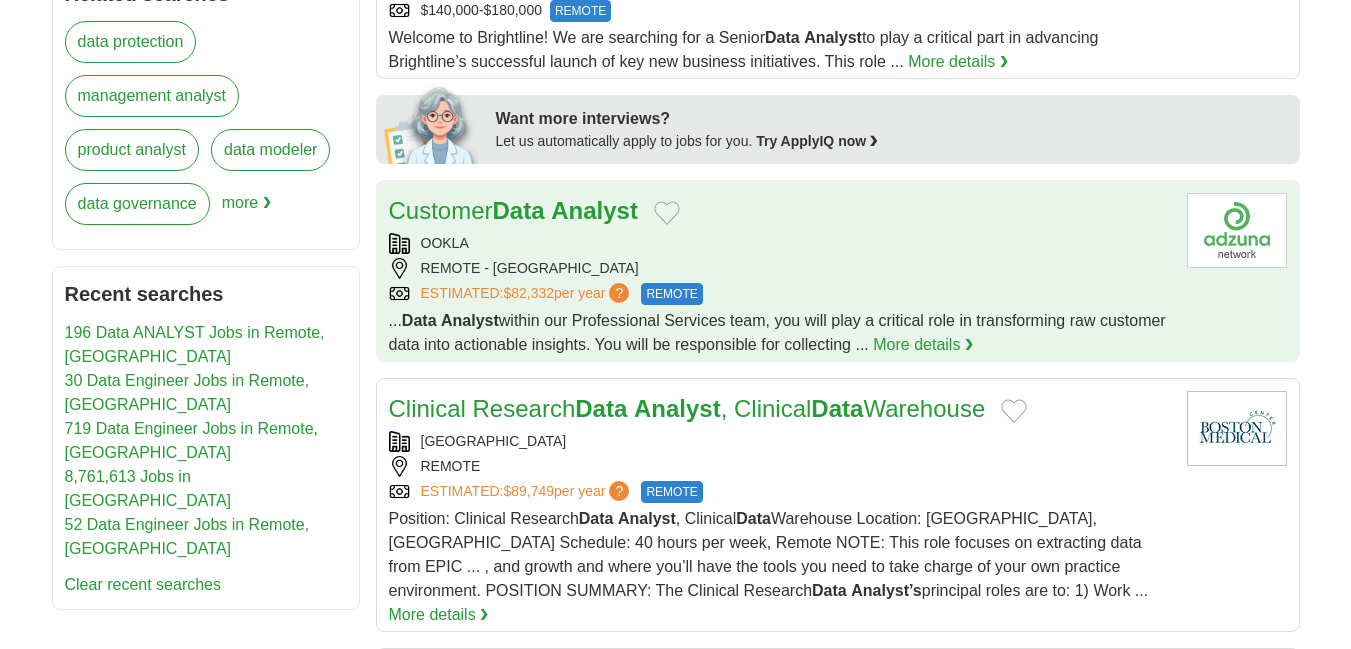 click on "OOKLA
REMOTE - UNITED STATES
ESTIMATED:
$82,332
per year
?
REMOTE" at bounding box center [780, 269] 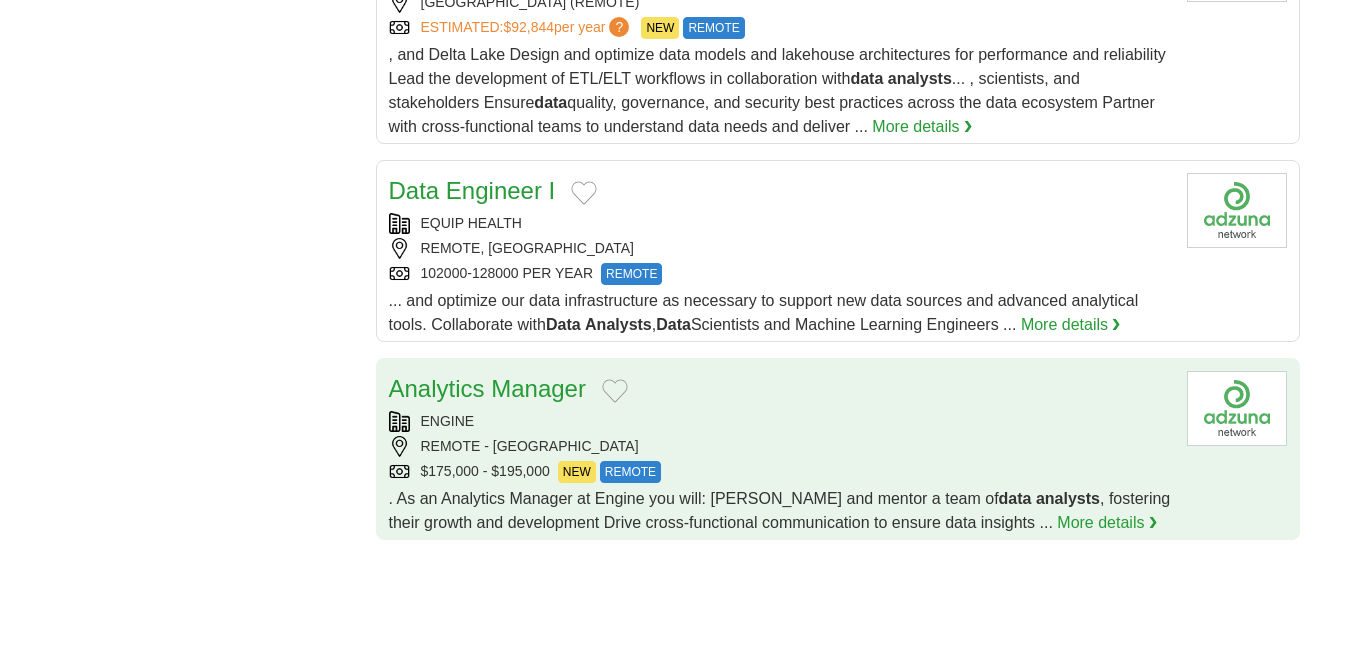 scroll, scrollTop: 2300, scrollLeft: 0, axis: vertical 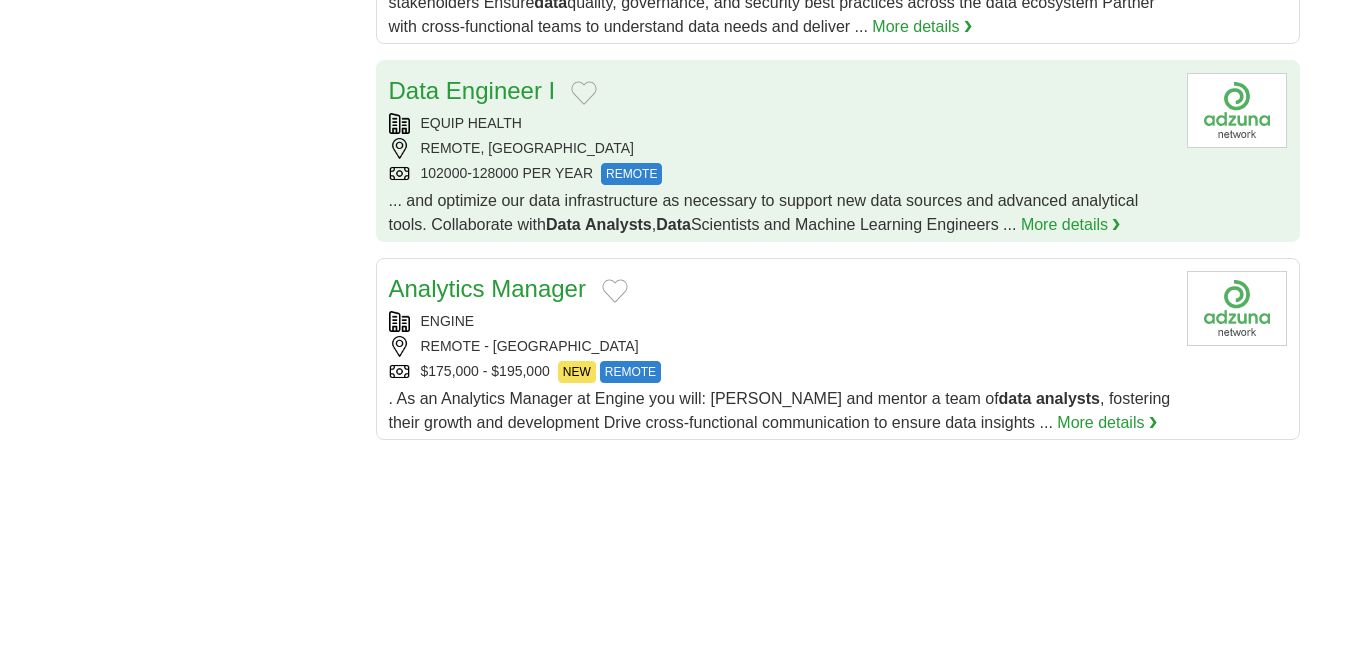 click on "EQUIP HEALTH" at bounding box center [780, 123] 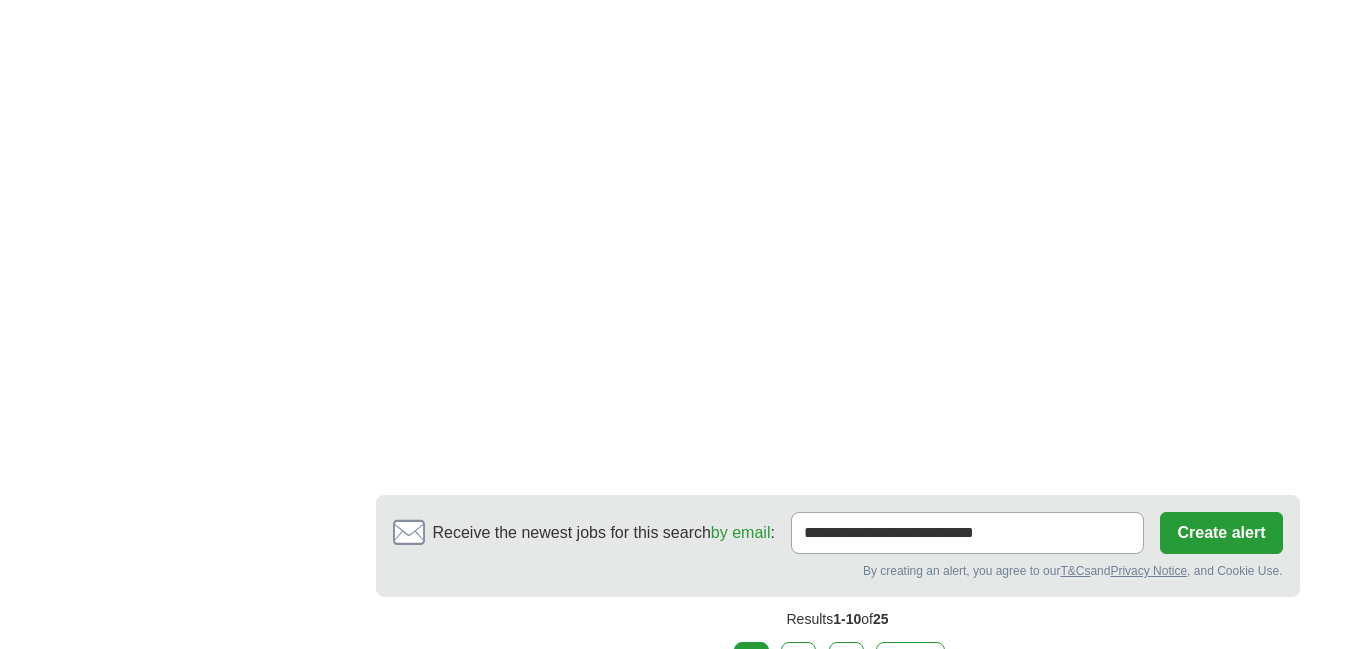 scroll, scrollTop: 3542, scrollLeft: 0, axis: vertical 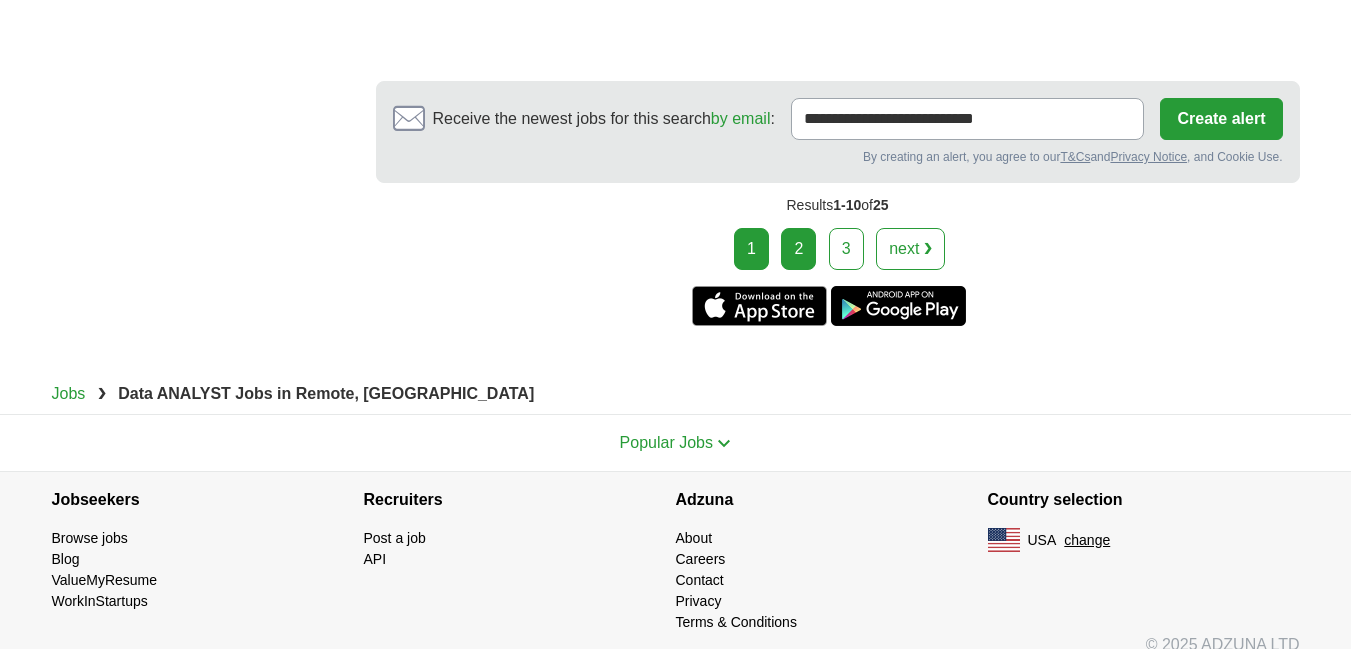 click on "2" at bounding box center [798, 249] 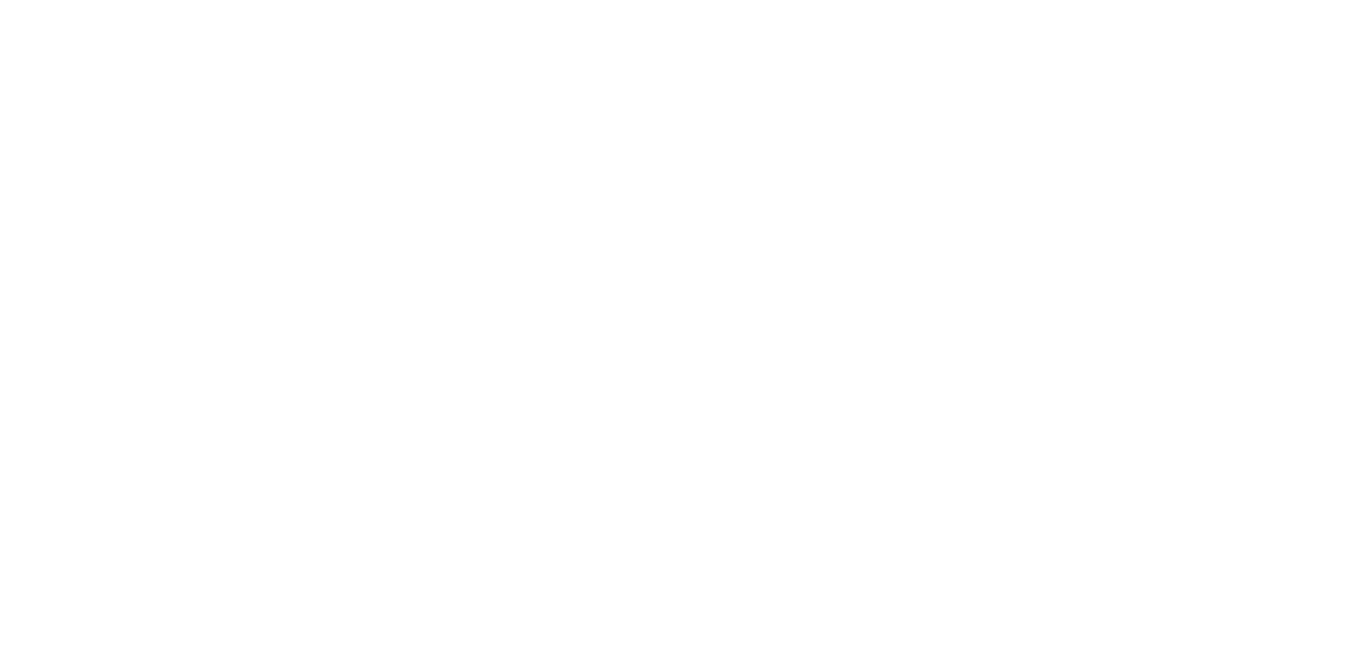 scroll, scrollTop: 3400, scrollLeft: 0, axis: vertical 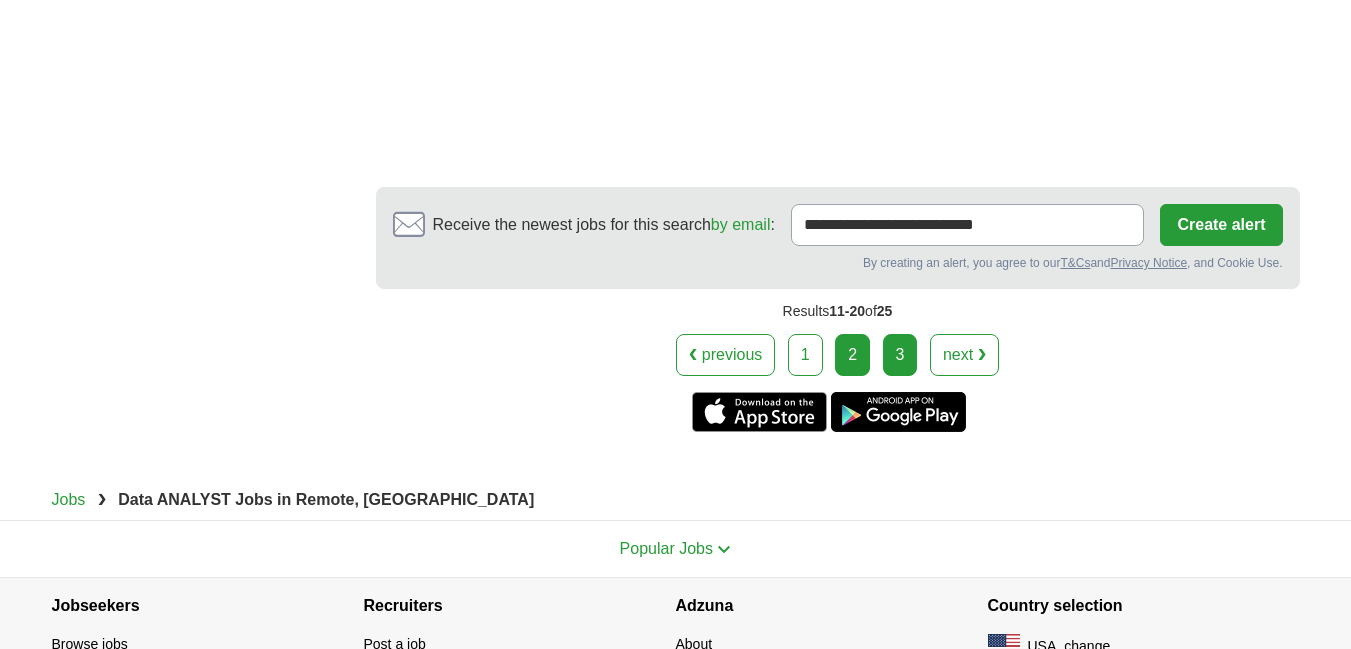 click on "3" at bounding box center (900, 355) 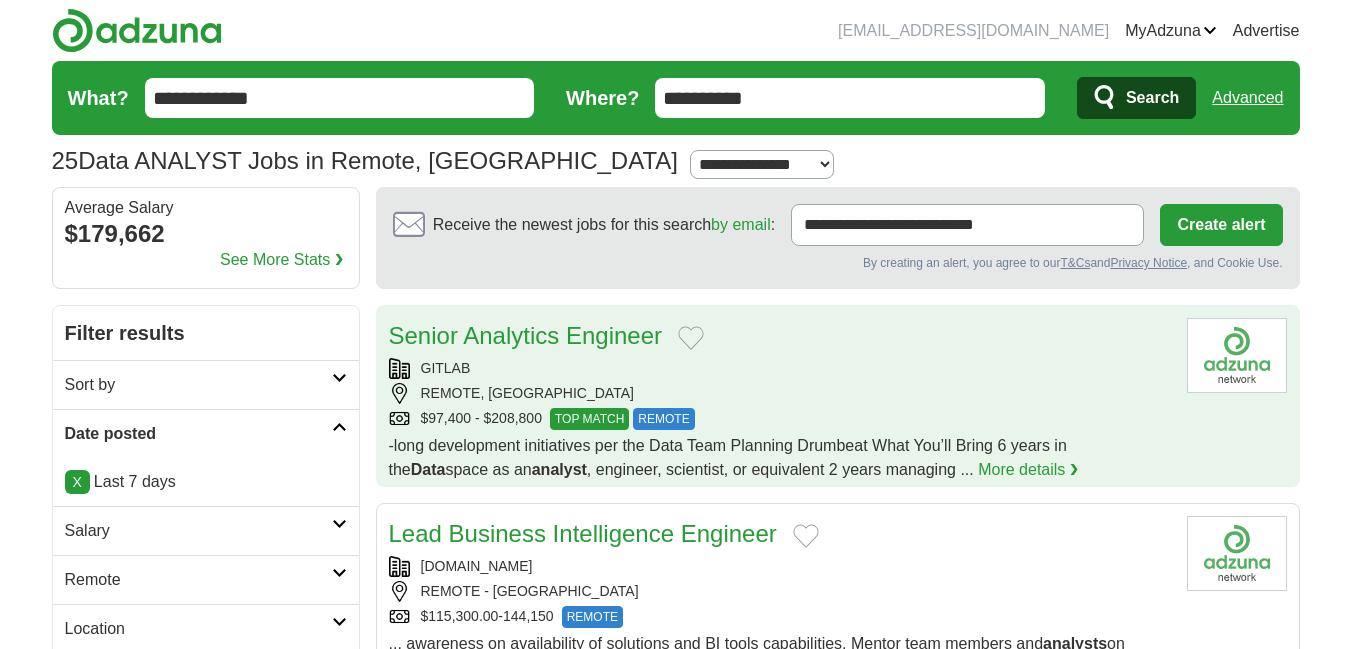 scroll, scrollTop: 0, scrollLeft: 0, axis: both 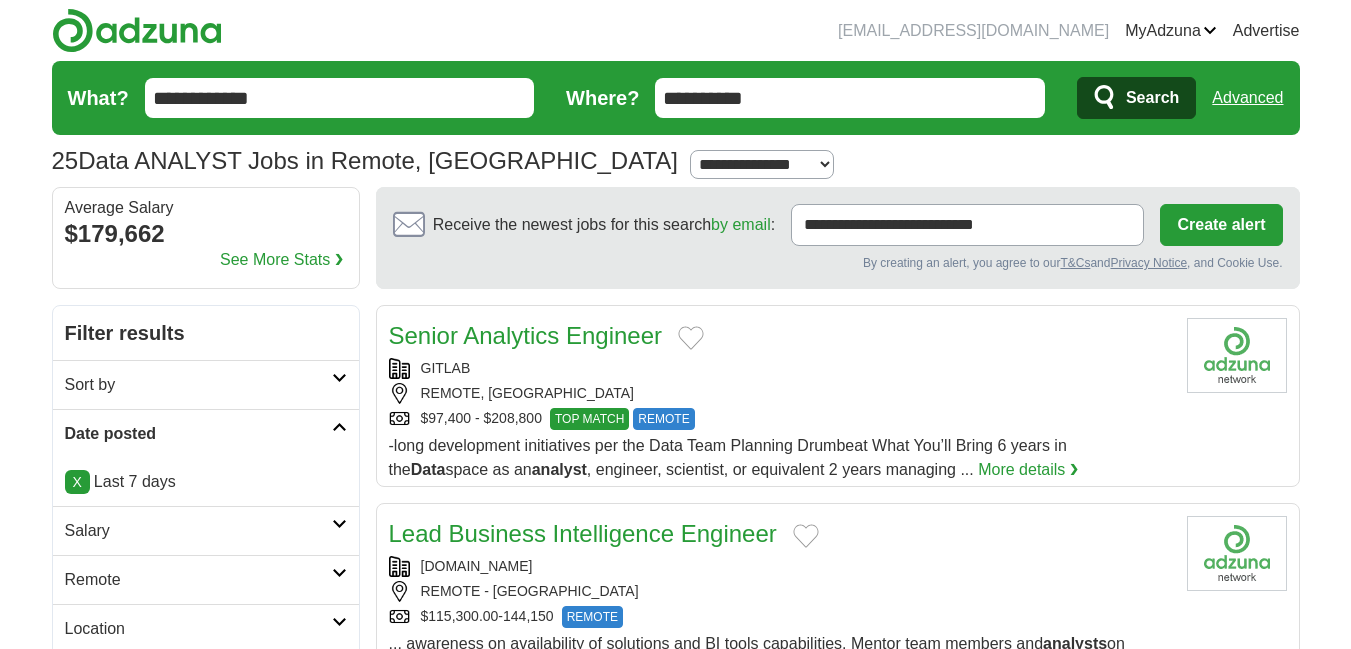 click on "Date posted" at bounding box center [198, 434] 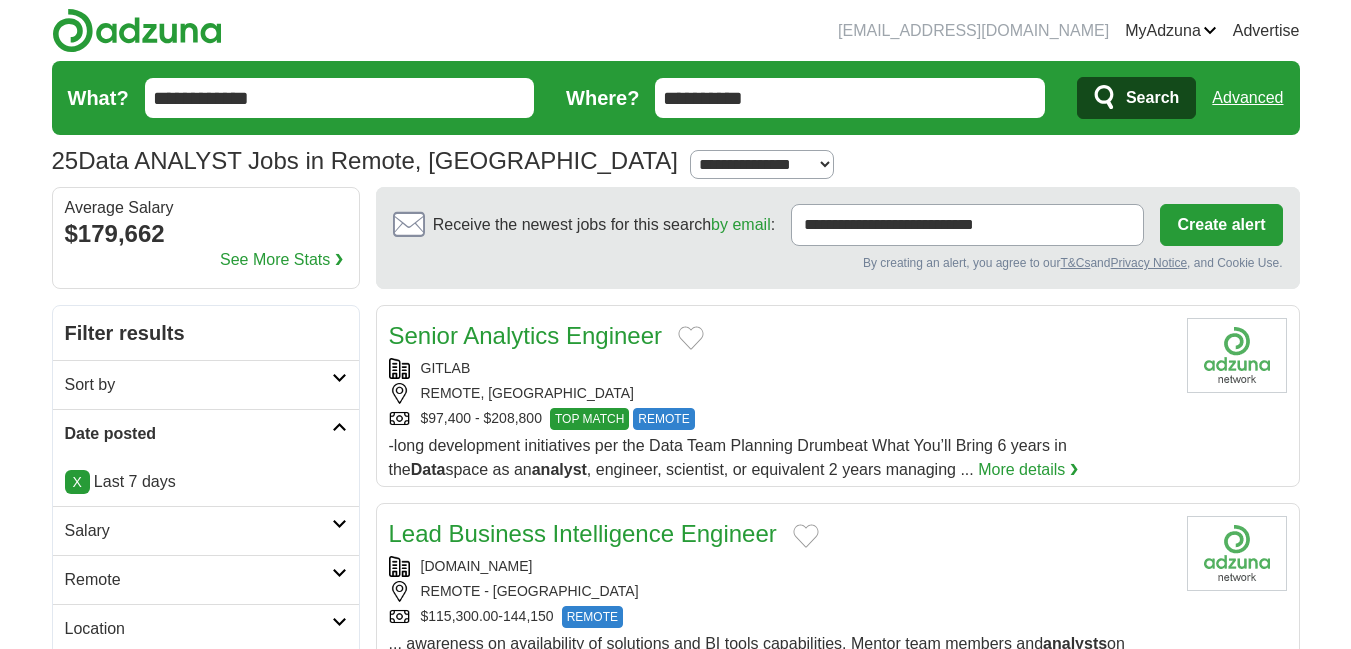 scroll, scrollTop: 0, scrollLeft: 0, axis: both 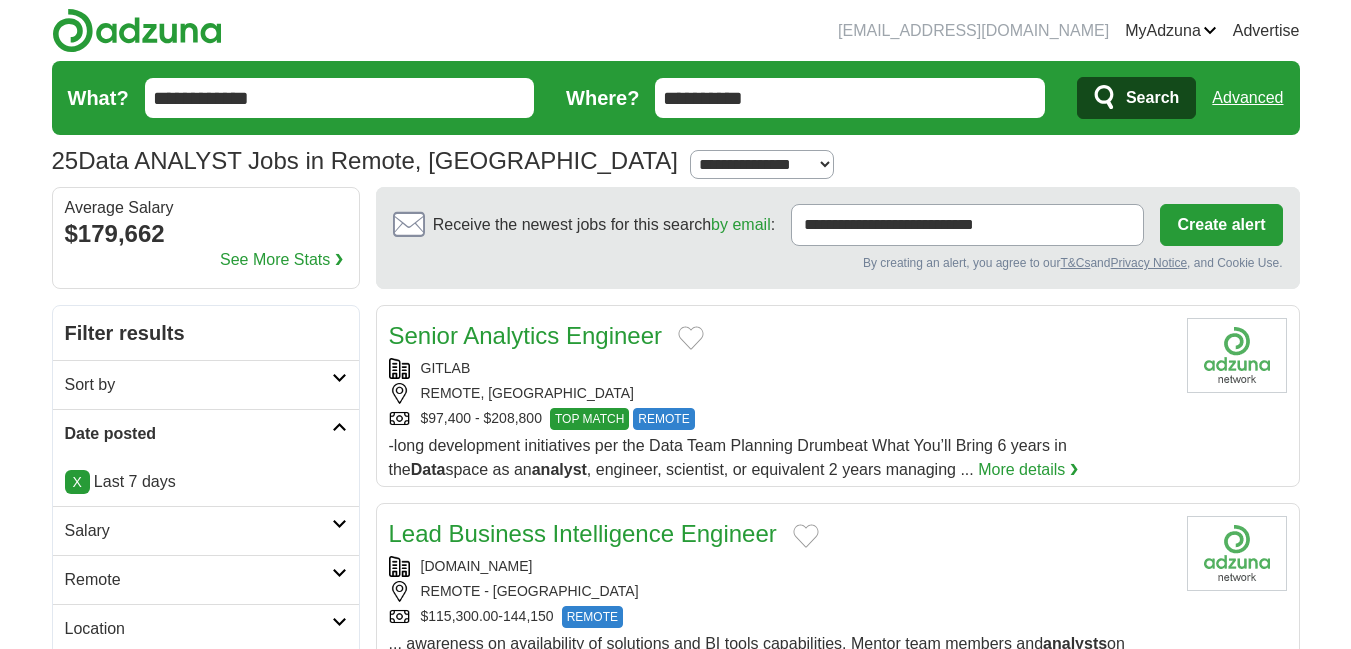 click on "X" at bounding box center [77, 482] 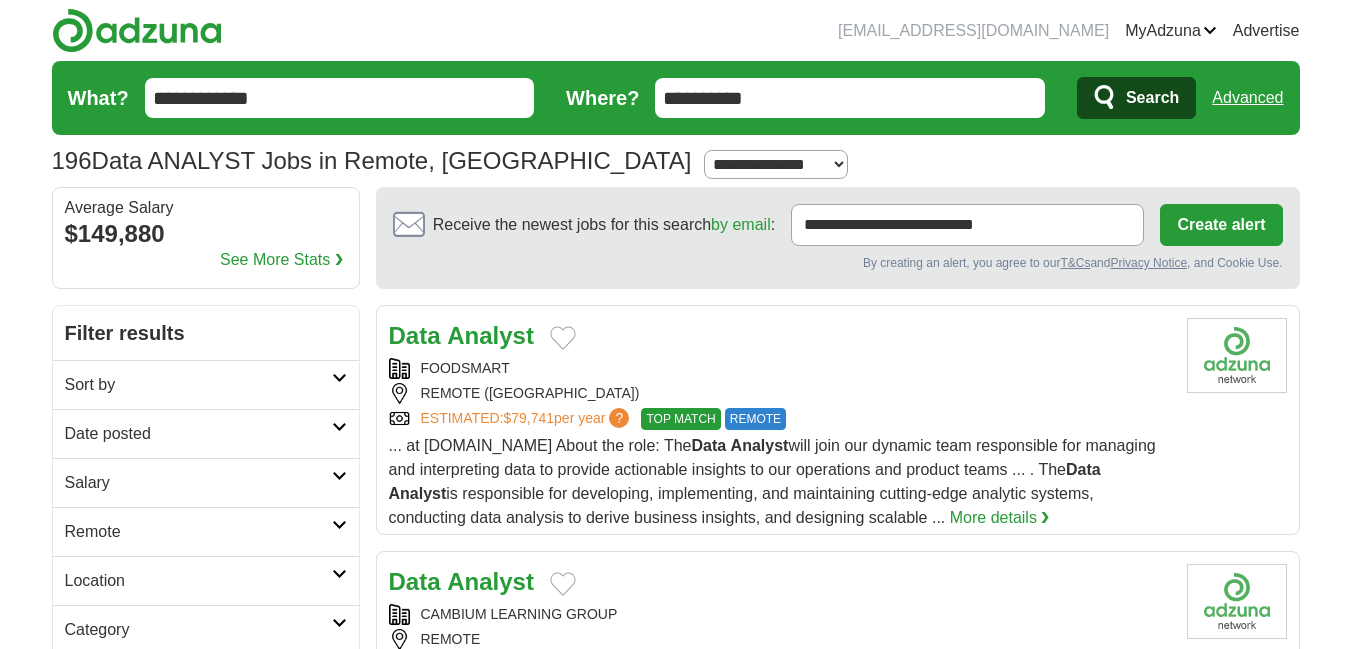 scroll, scrollTop: 0, scrollLeft: 0, axis: both 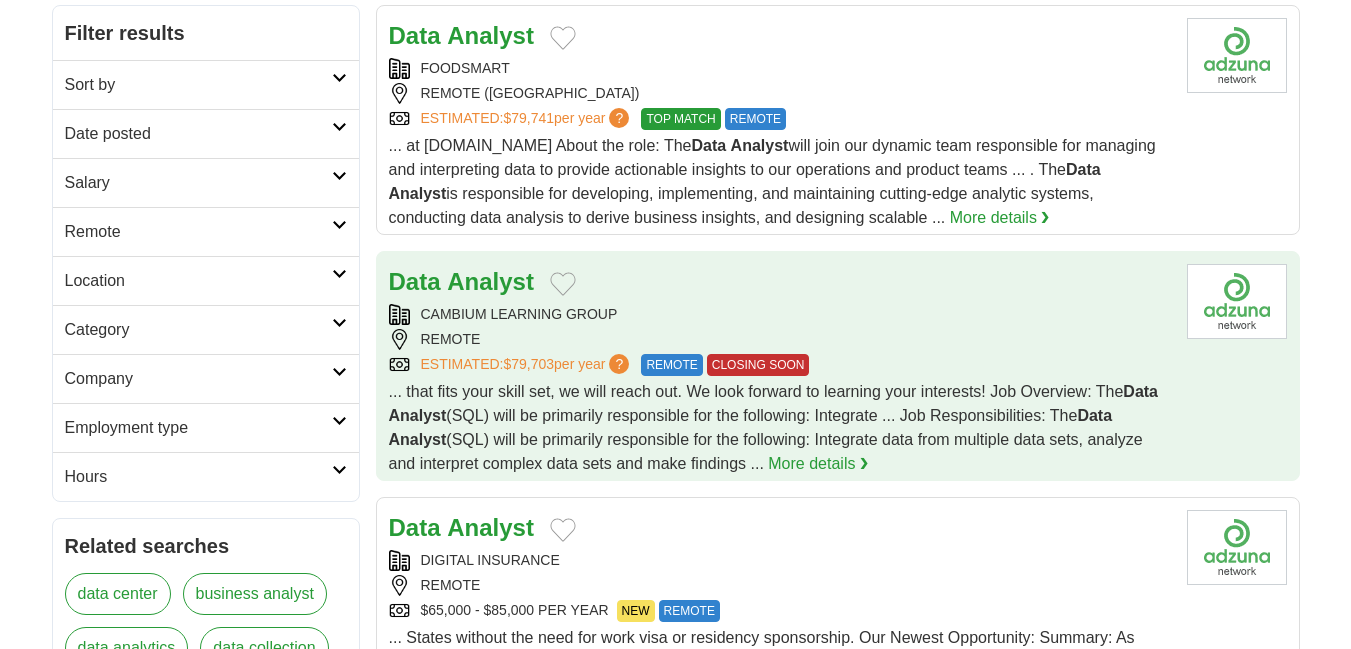 click on "CAMBIUM LEARNING GROUP" at bounding box center (780, 314) 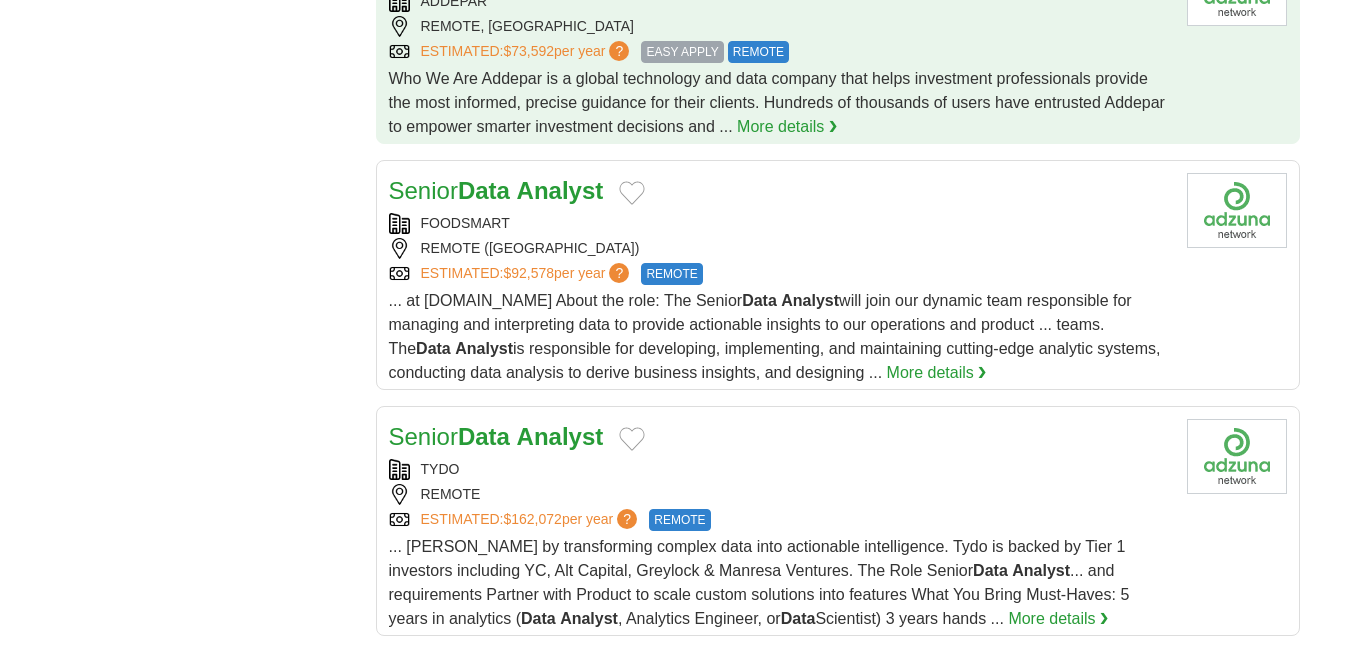 scroll, scrollTop: 2300, scrollLeft: 0, axis: vertical 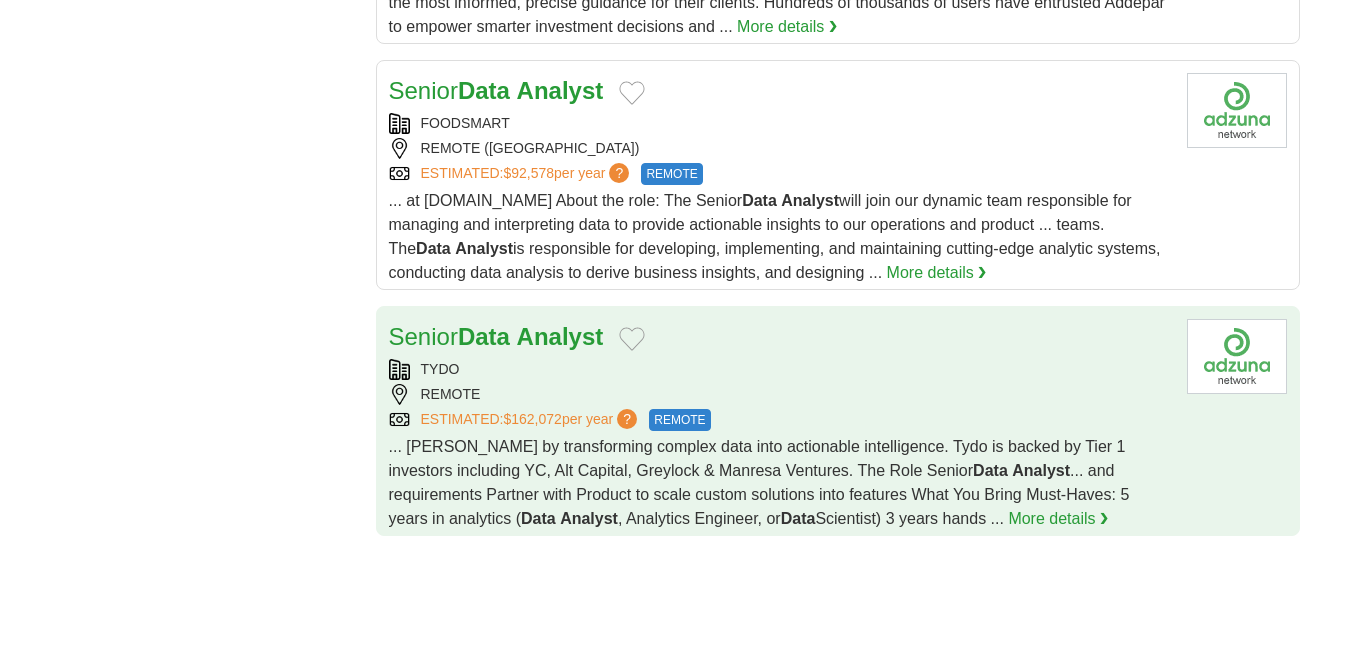 click on "TYDO" at bounding box center (780, 369) 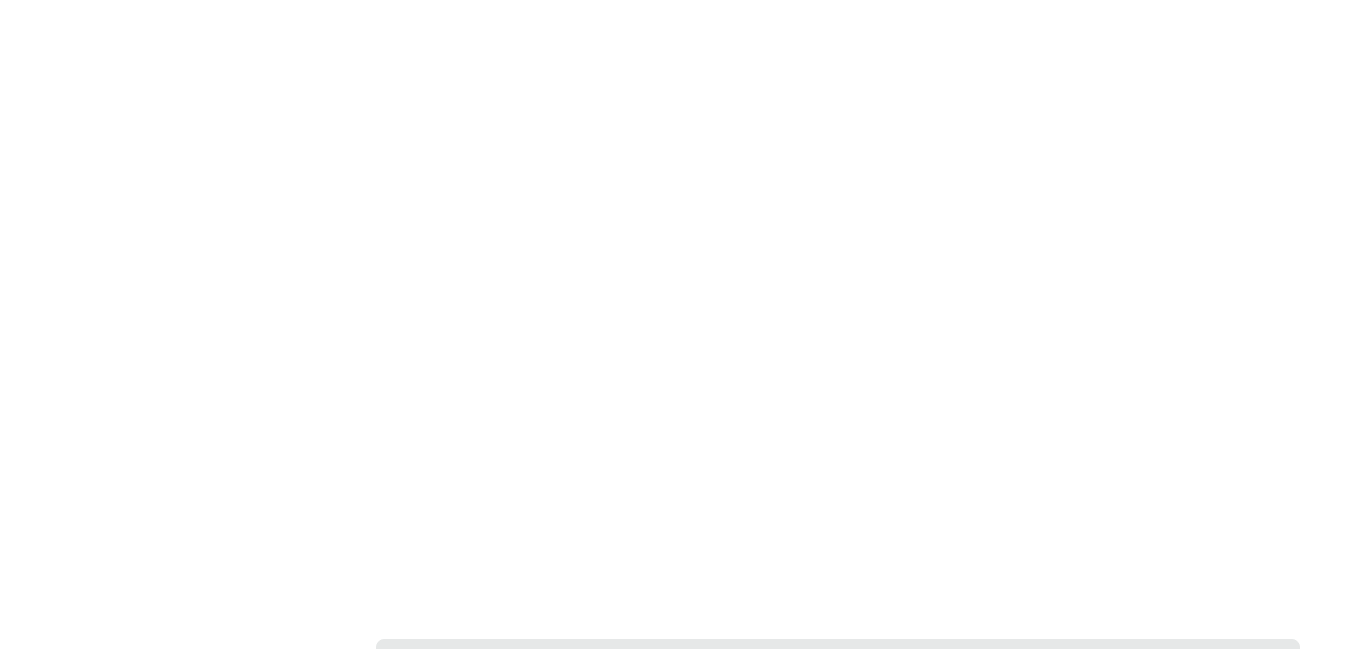 scroll, scrollTop: 3682, scrollLeft: 0, axis: vertical 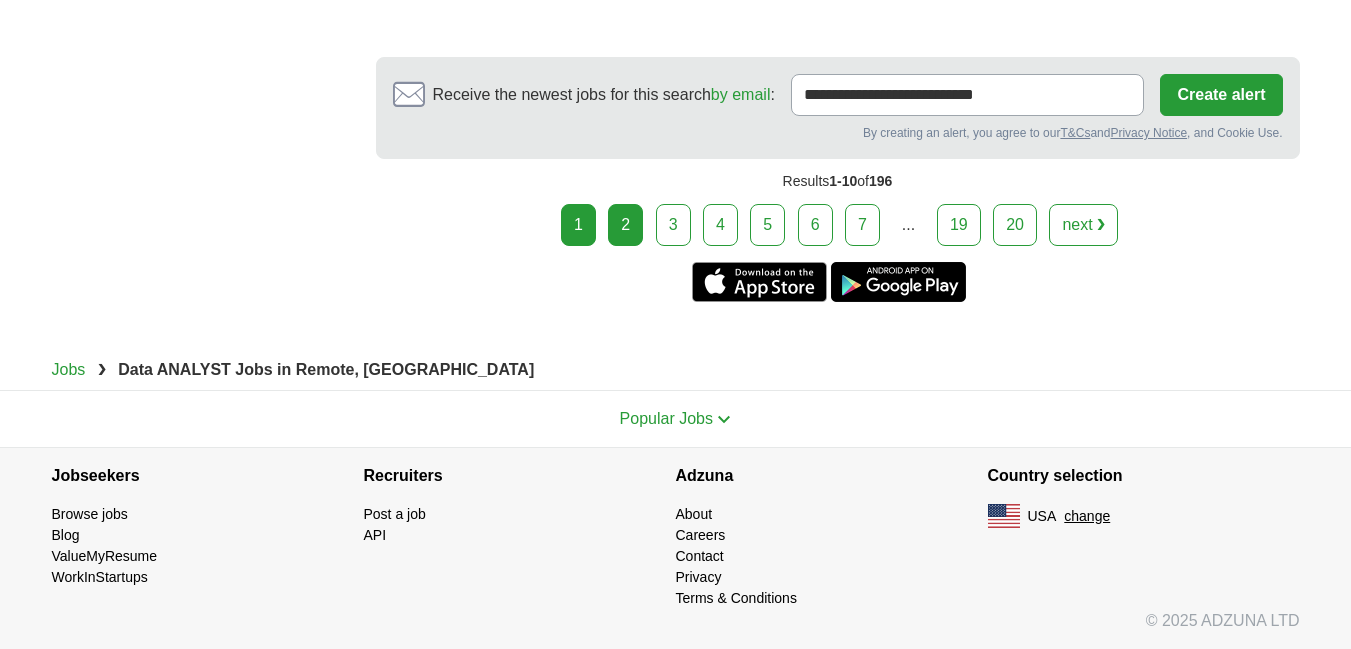 click on "2" at bounding box center [625, 225] 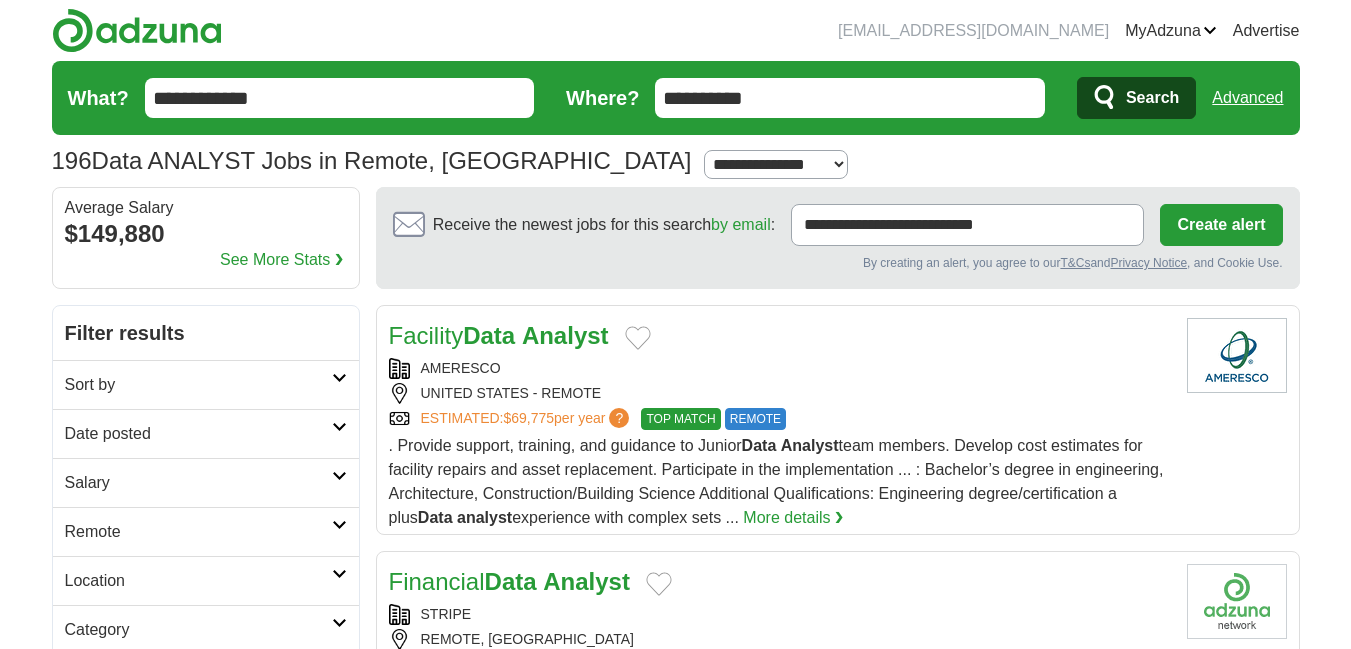 scroll, scrollTop: 1400, scrollLeft: 0, axis: vertical 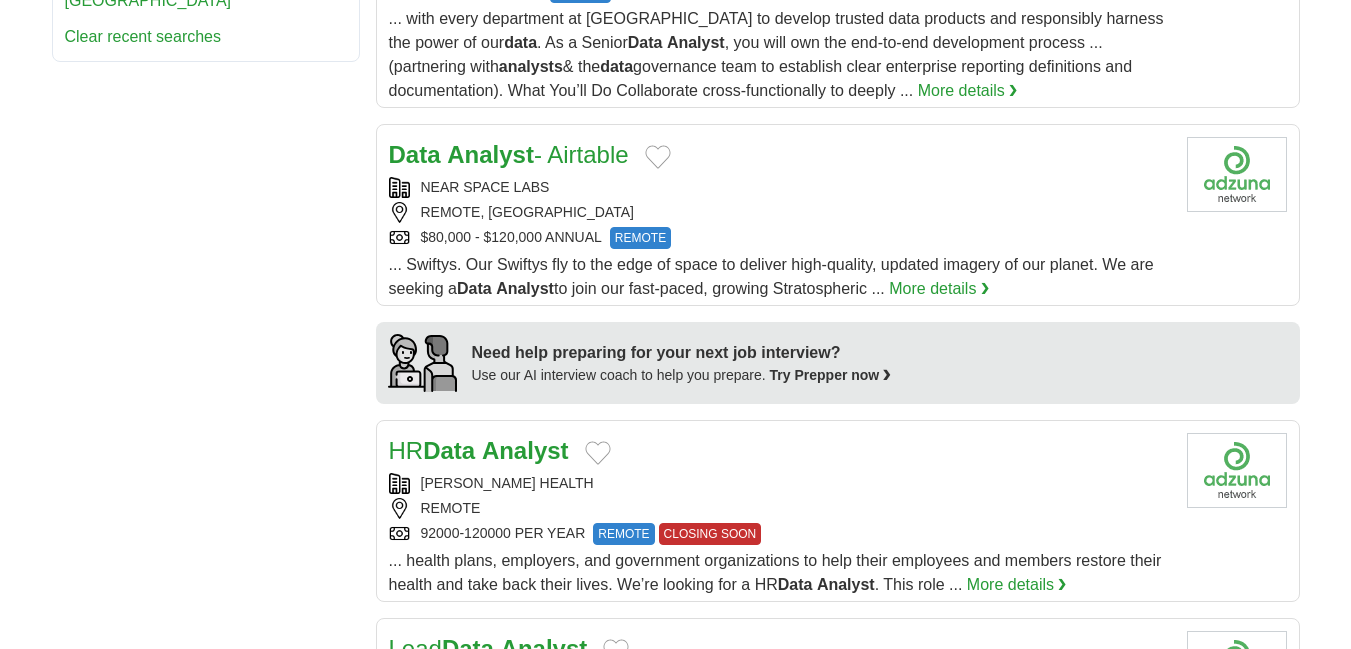 click on "REMOTE, [GEOGRAPHIC_DATA]" at bounding box center [780, 212] 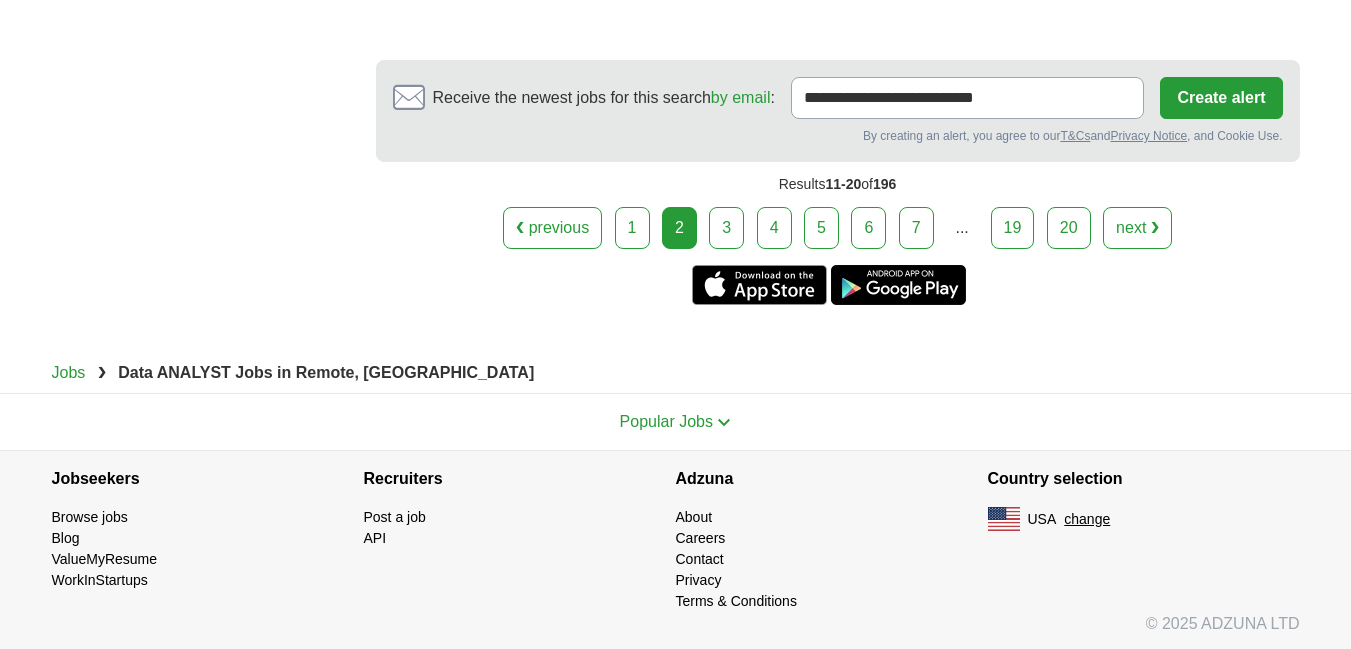 scroll, scrollTop: 3540, scrollLeft: 0, axis: vertical 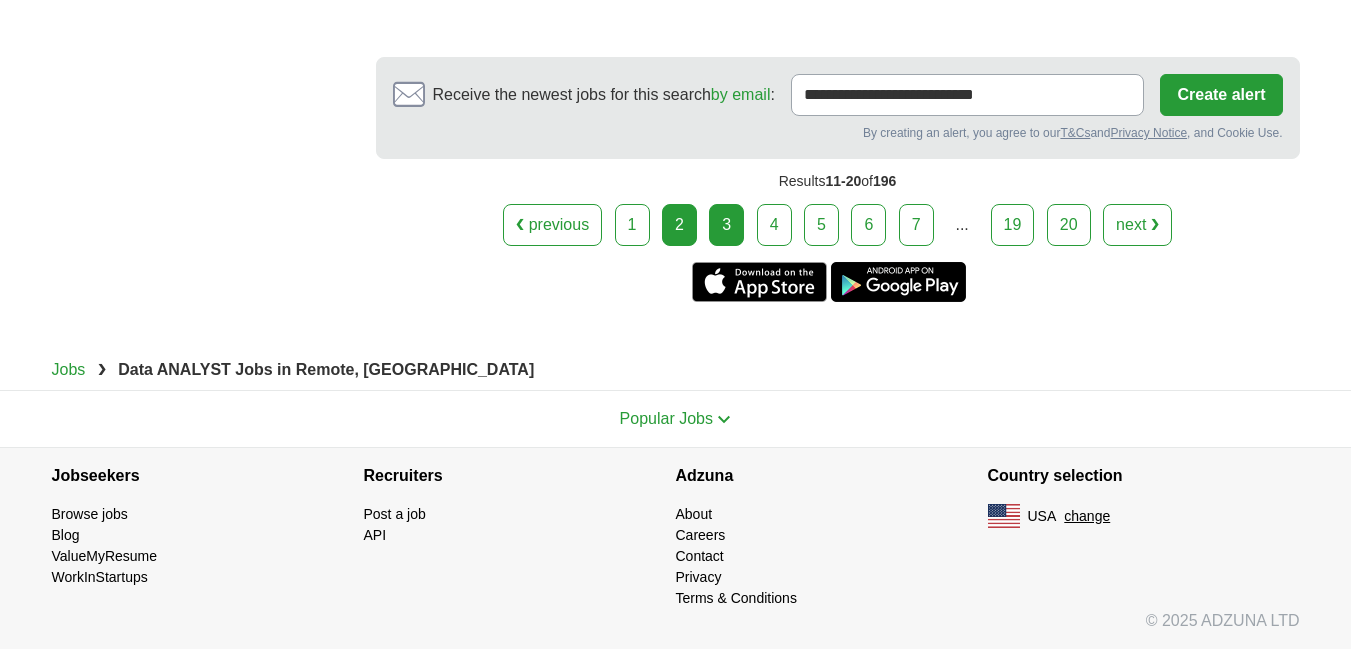click on "3" at bounding box center [726, 225] 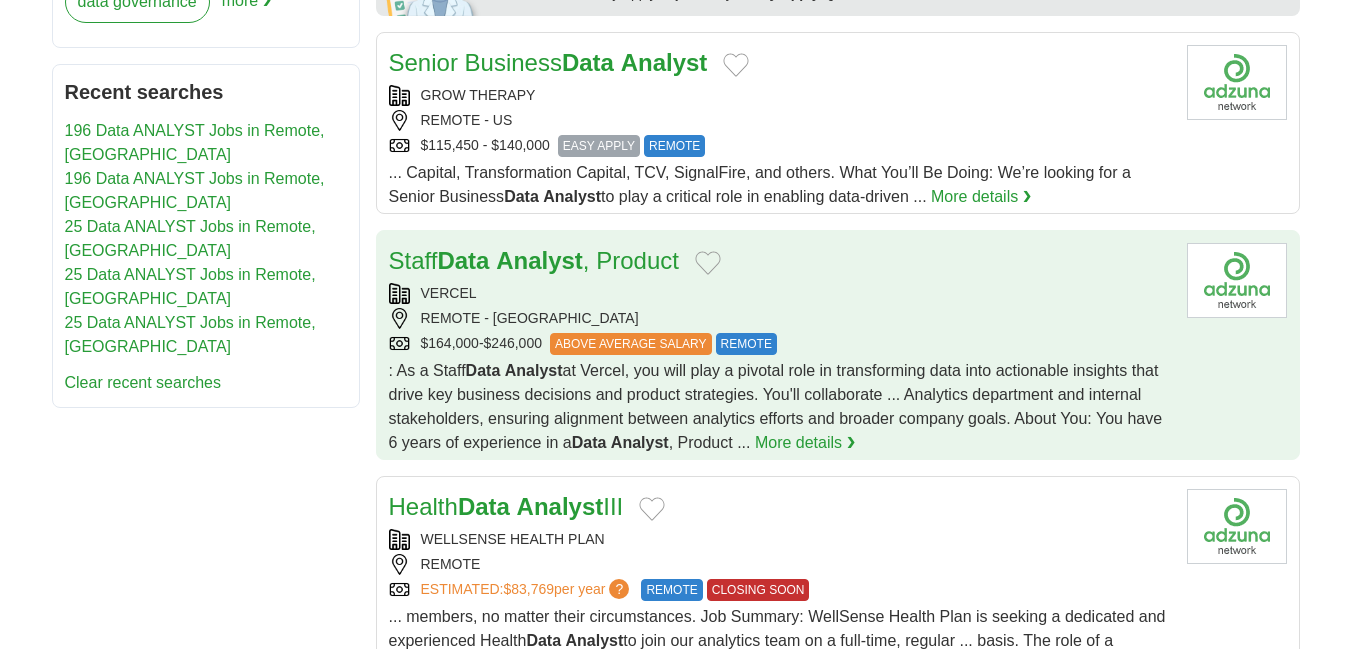 scroll, scrollTop: 1000, scrollLeft: 0, axis: vertical 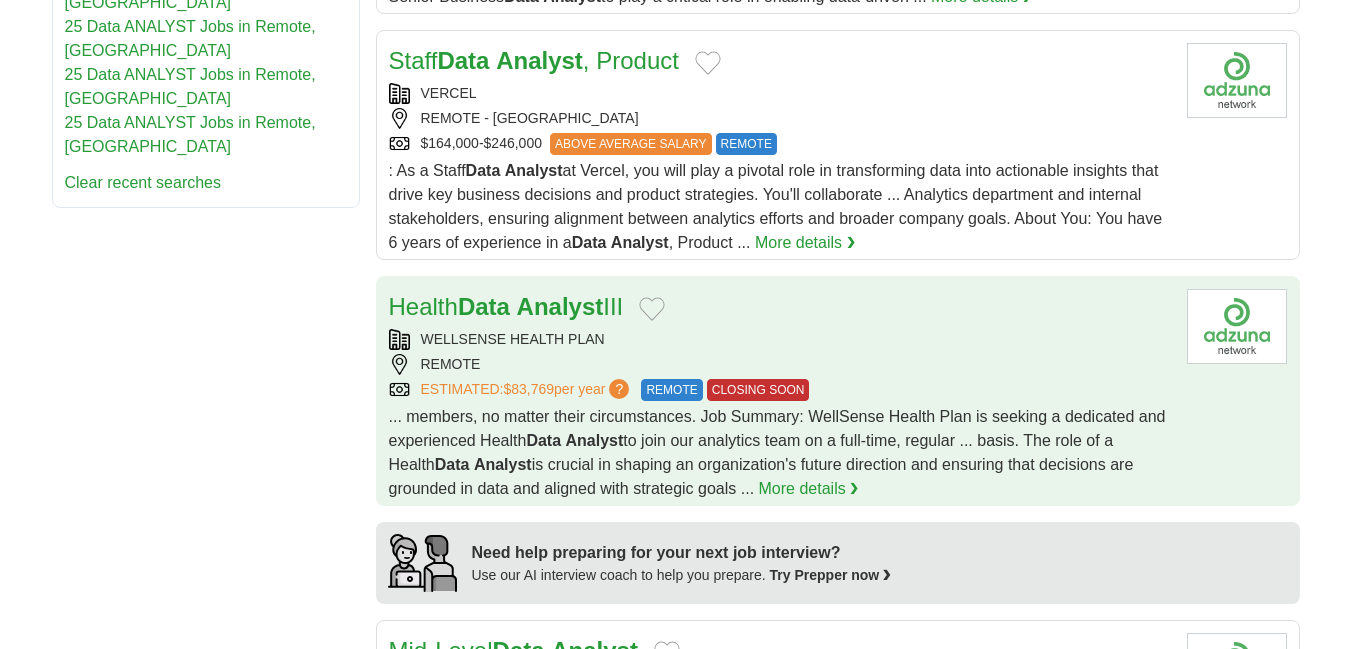 click on "REMOTE" at bounding box center (780, 364) 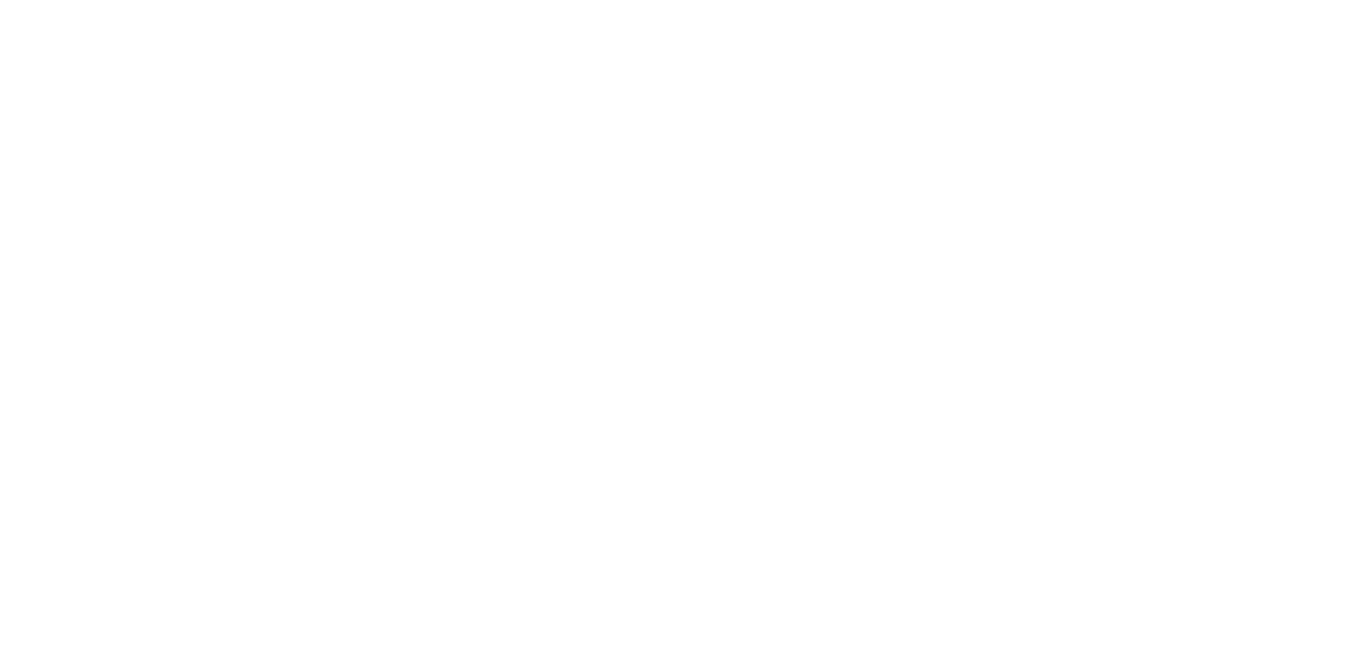scroll, scrollTop: 3500, scrollLeft: 0, axis: vertical 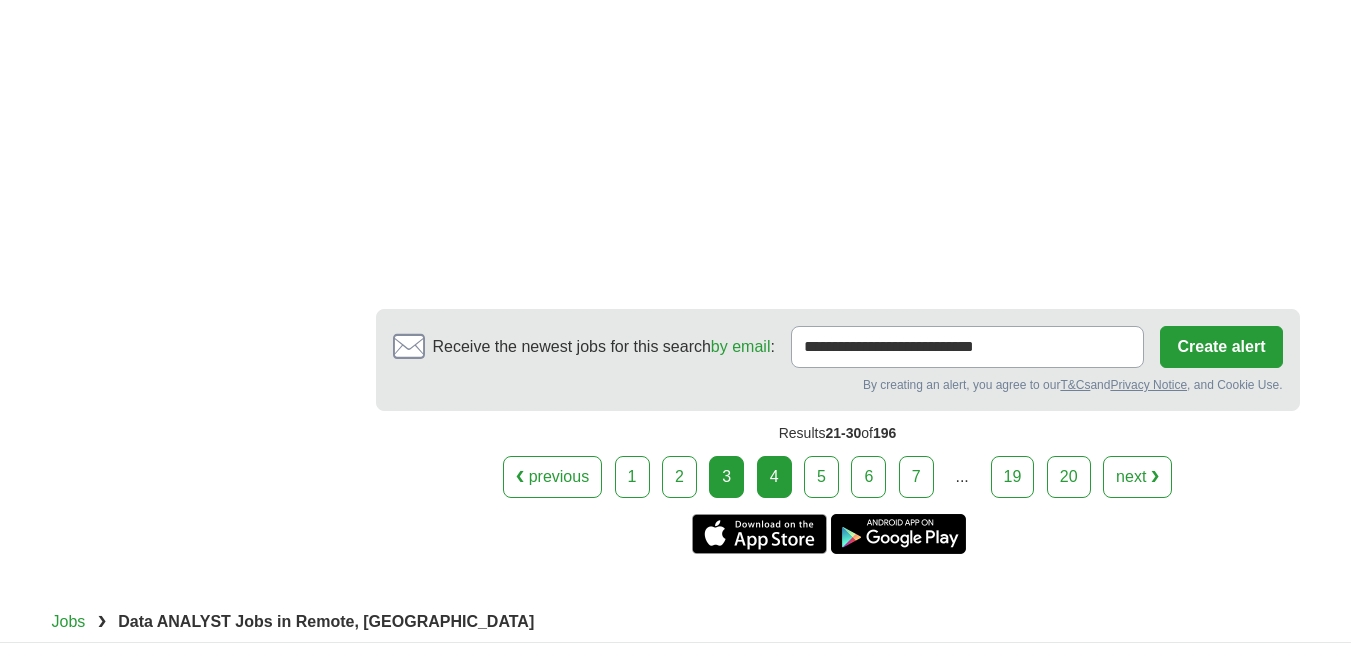 click on "4" at bounding box center [774, 477] 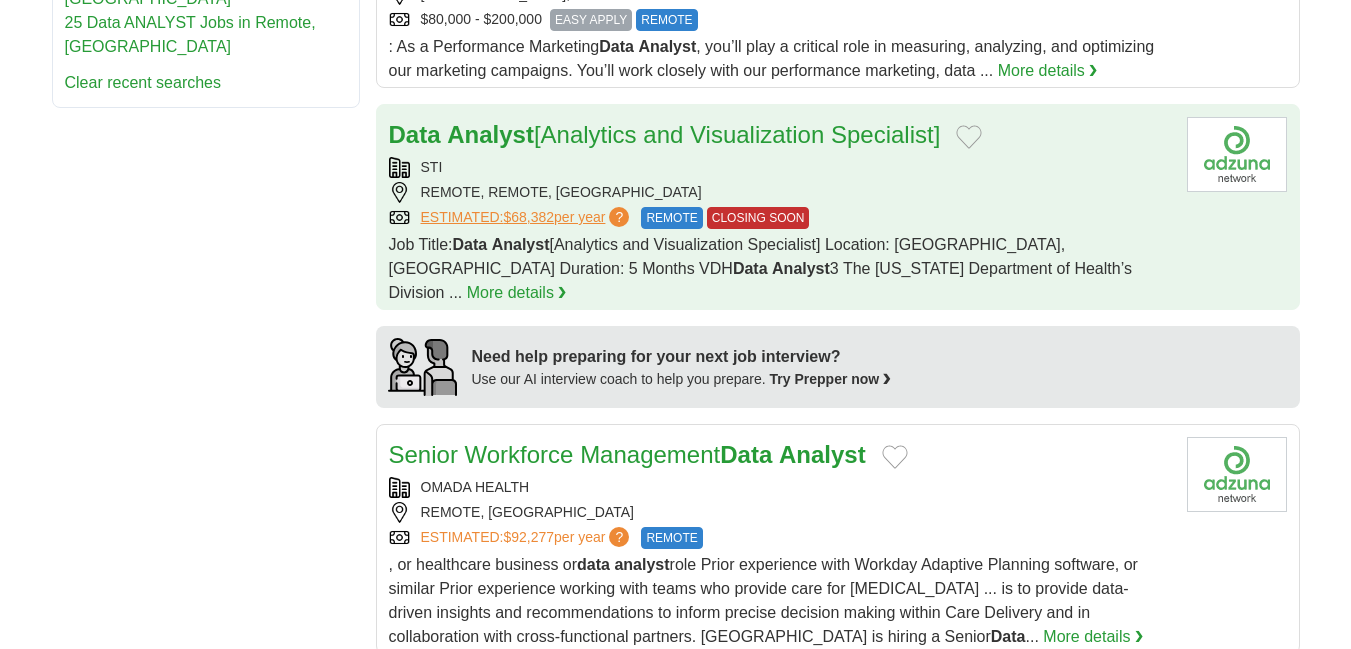 scroll, scrollTop: 1300, scrollLeft: 0, axis: vertical 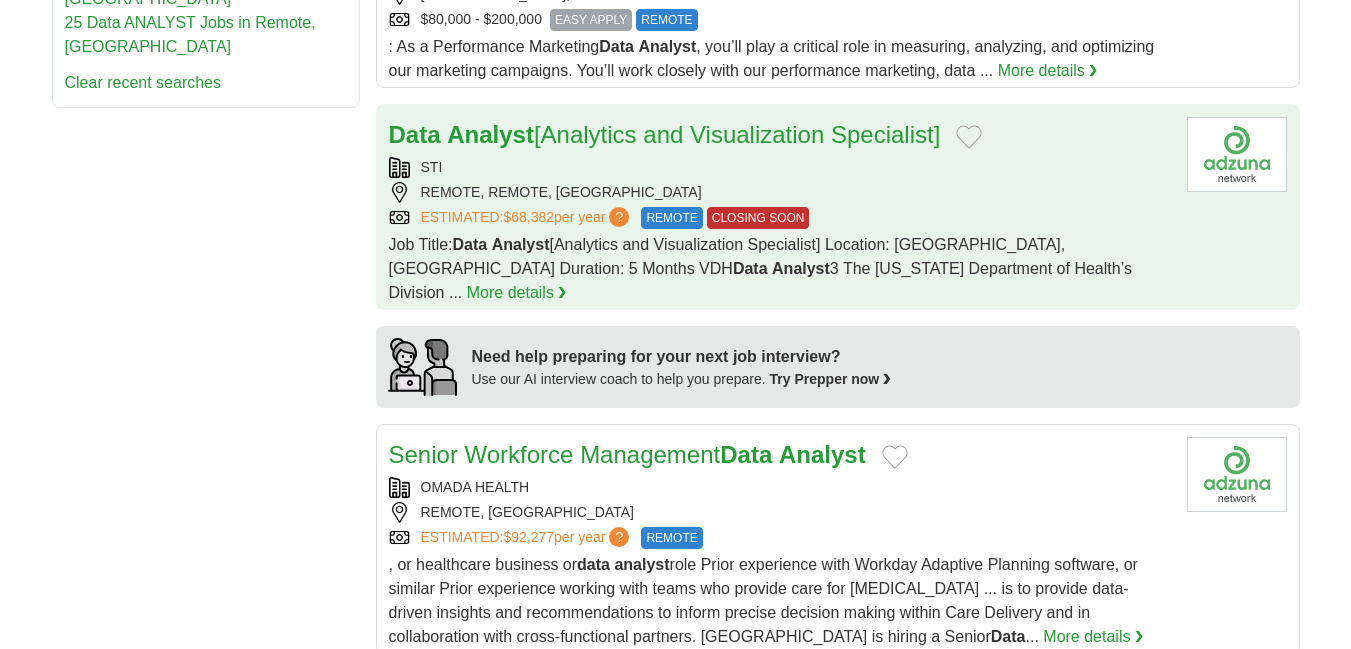 click on "Data   Analyst  [Analytics and Visualization Specialist]
STI
REMOTE, REMOTE, UNITED STATES
ESTIMATED:
$68,382
per year
?
REMOTE CLOSING SOON
REMOTE CLOSING SOON
Job Title:  Data   Analyst Data   Analyst" at bounding box center (780, 211) 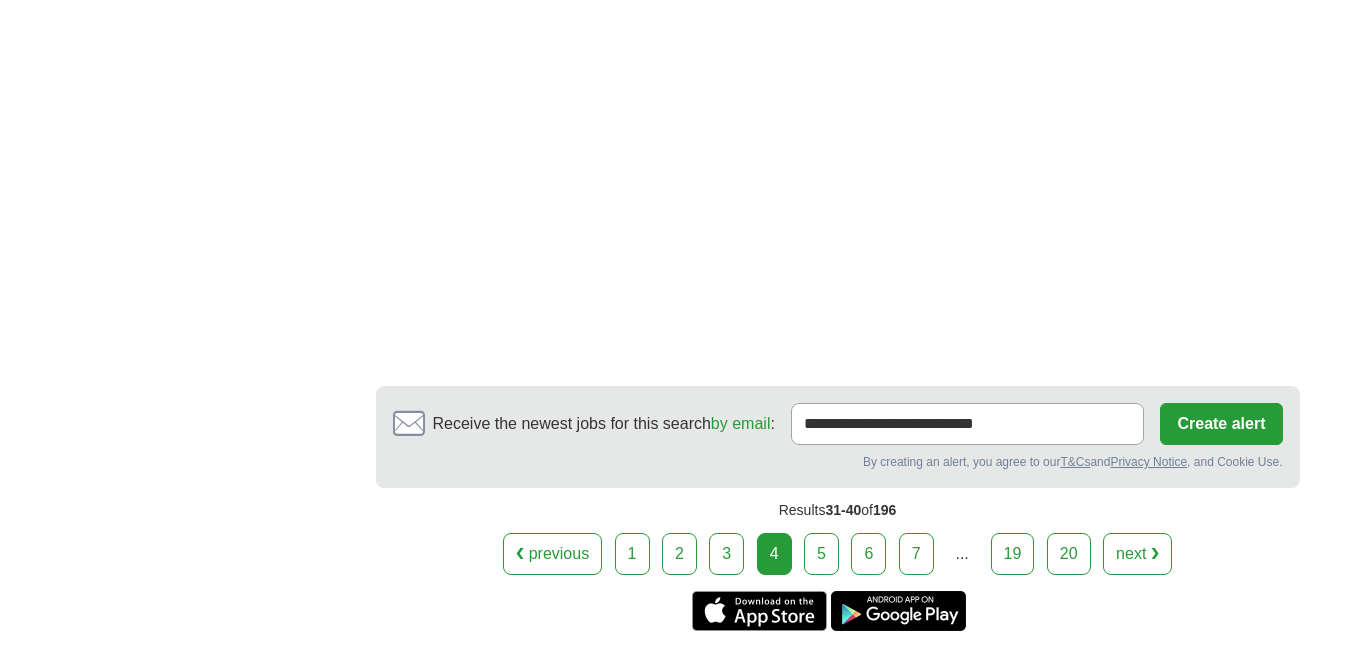scroll, scrollTop: 3500, scrollLeft: 0, axis: vertical 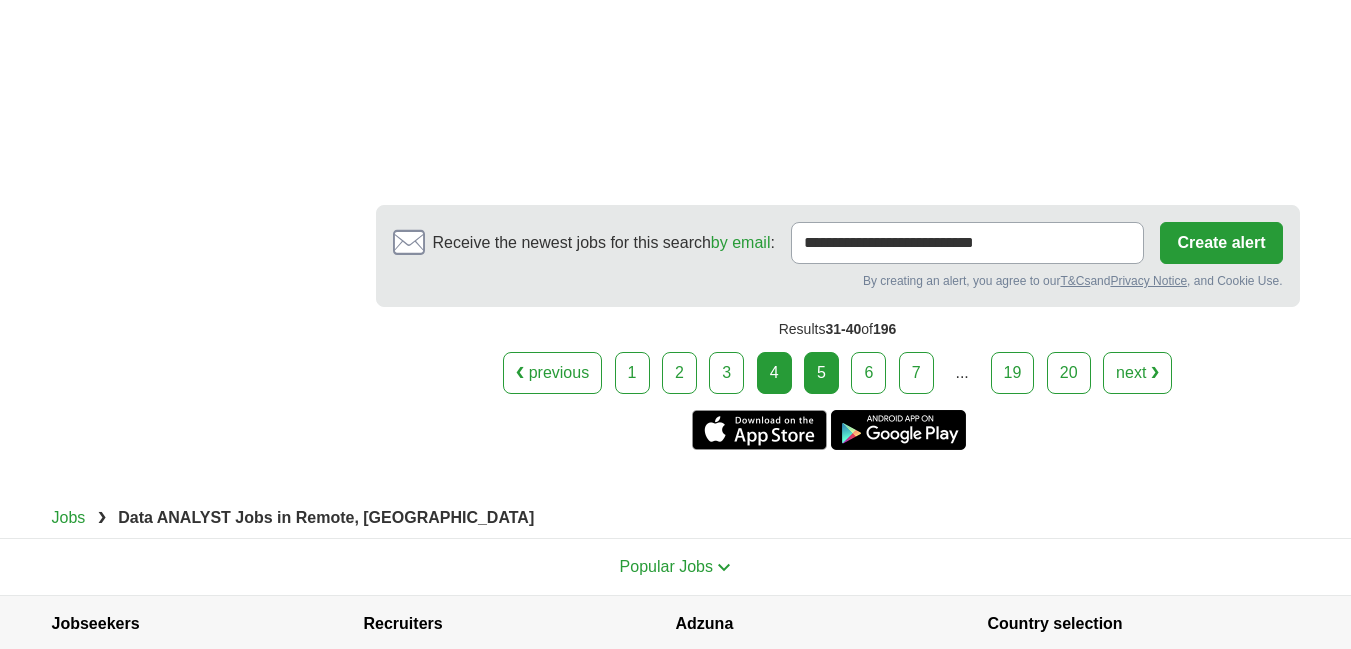 click on "5" at bounding box center (821, 373) 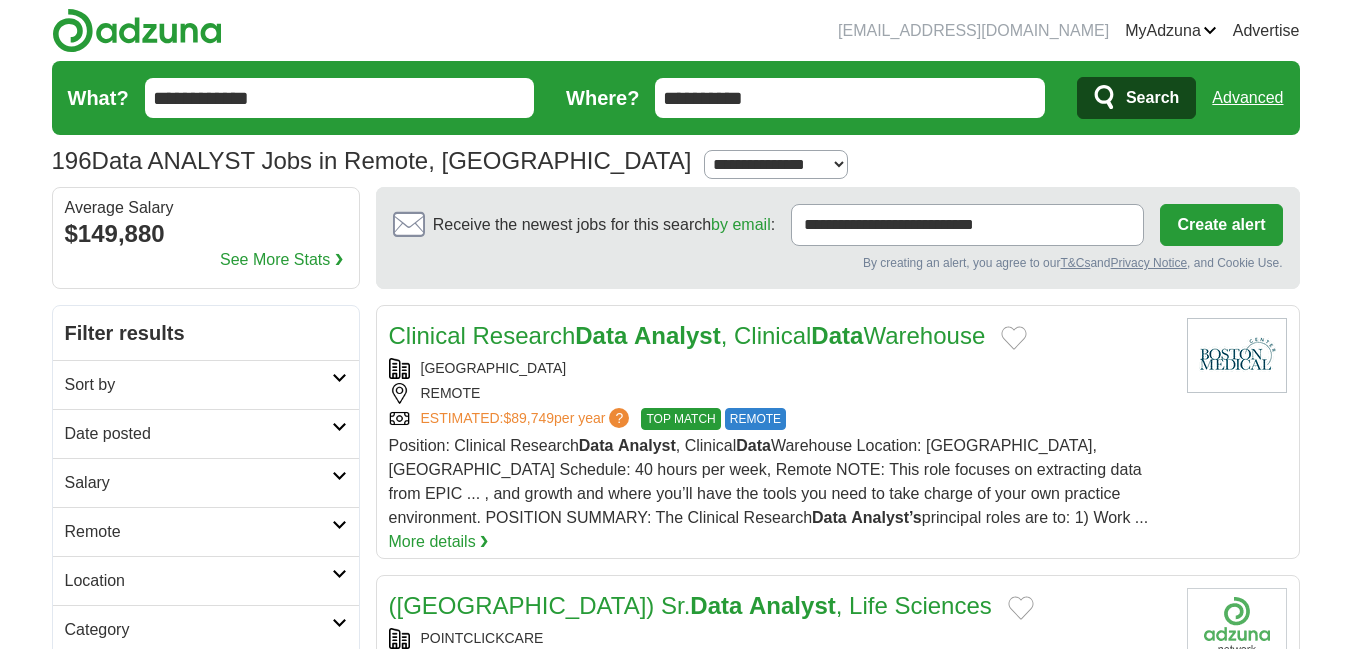 scroll, scrollTop: 0, scrollLeft: 0, axis: both 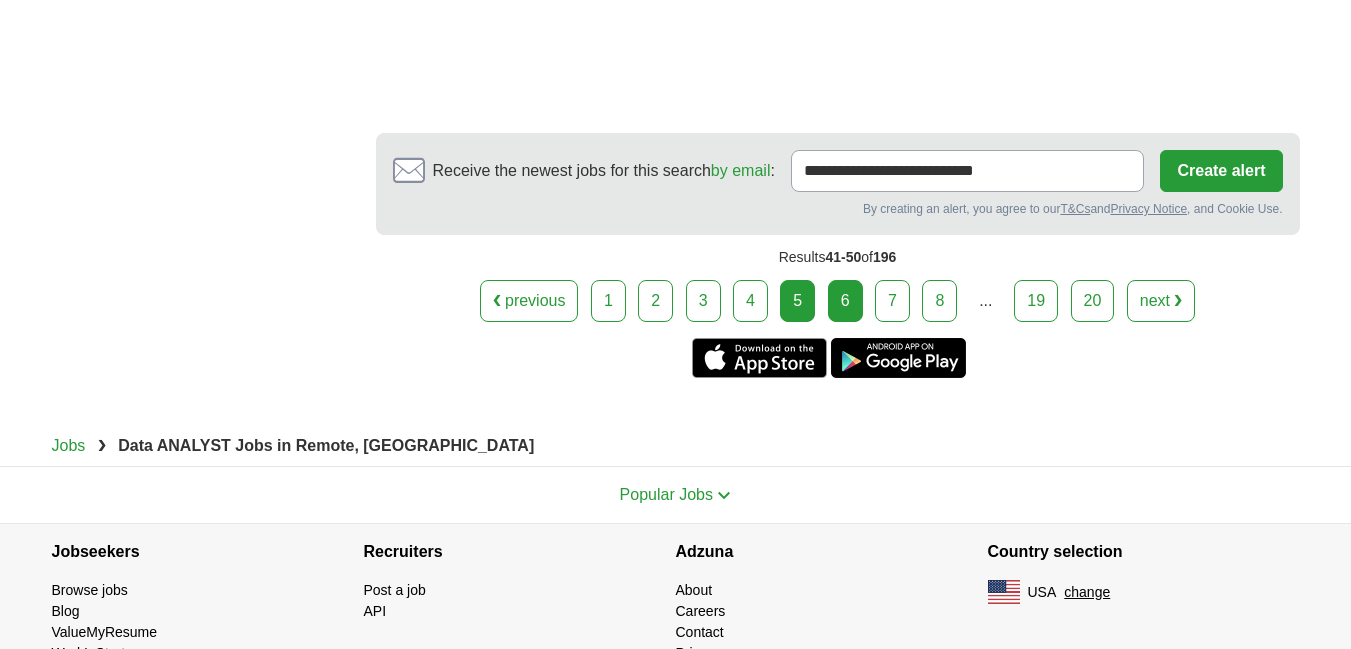 click on "6" at bounding box center [845, 301] 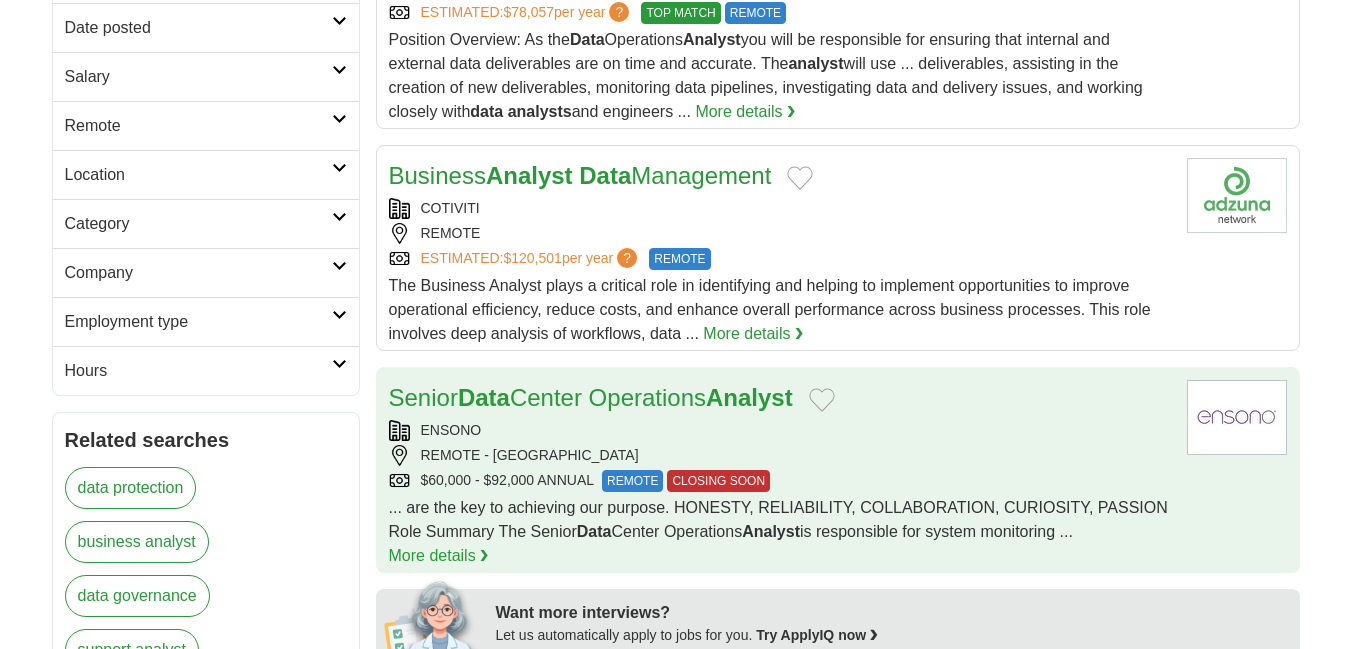 scroll, scrollTop: 500, scrollLeft: 0, axis: vertical 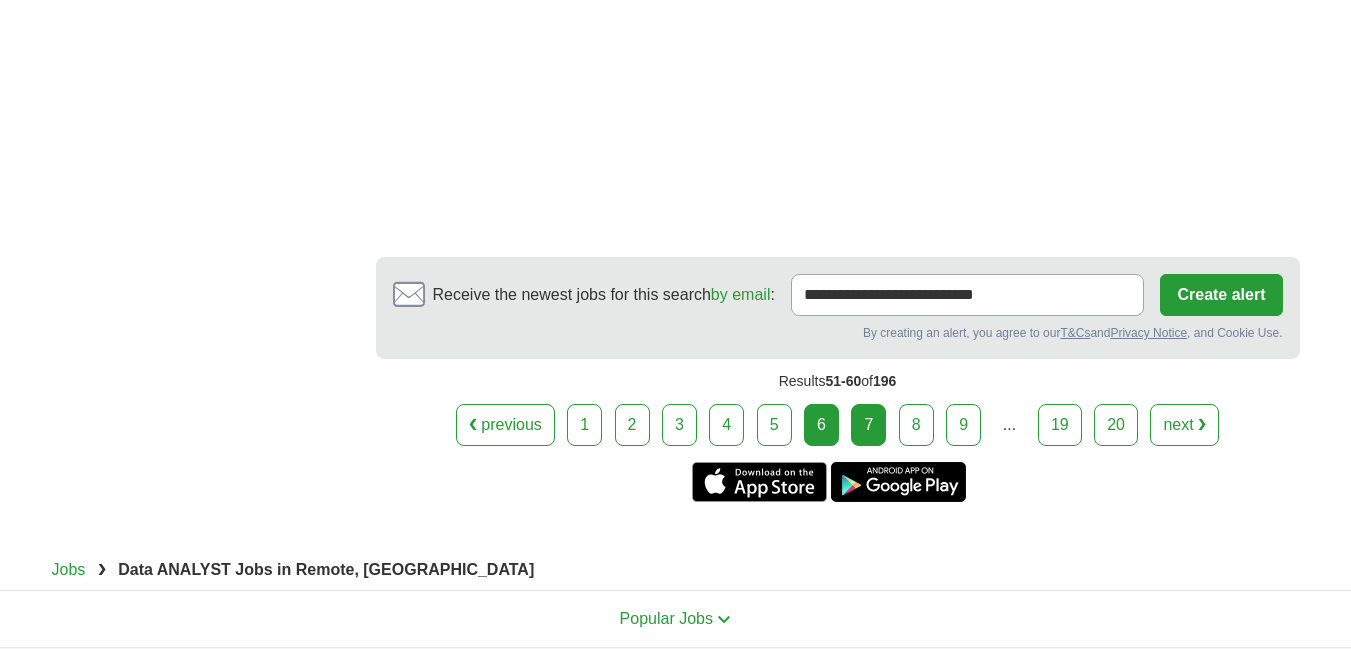 click on "7" at bounding box center (868, 425) 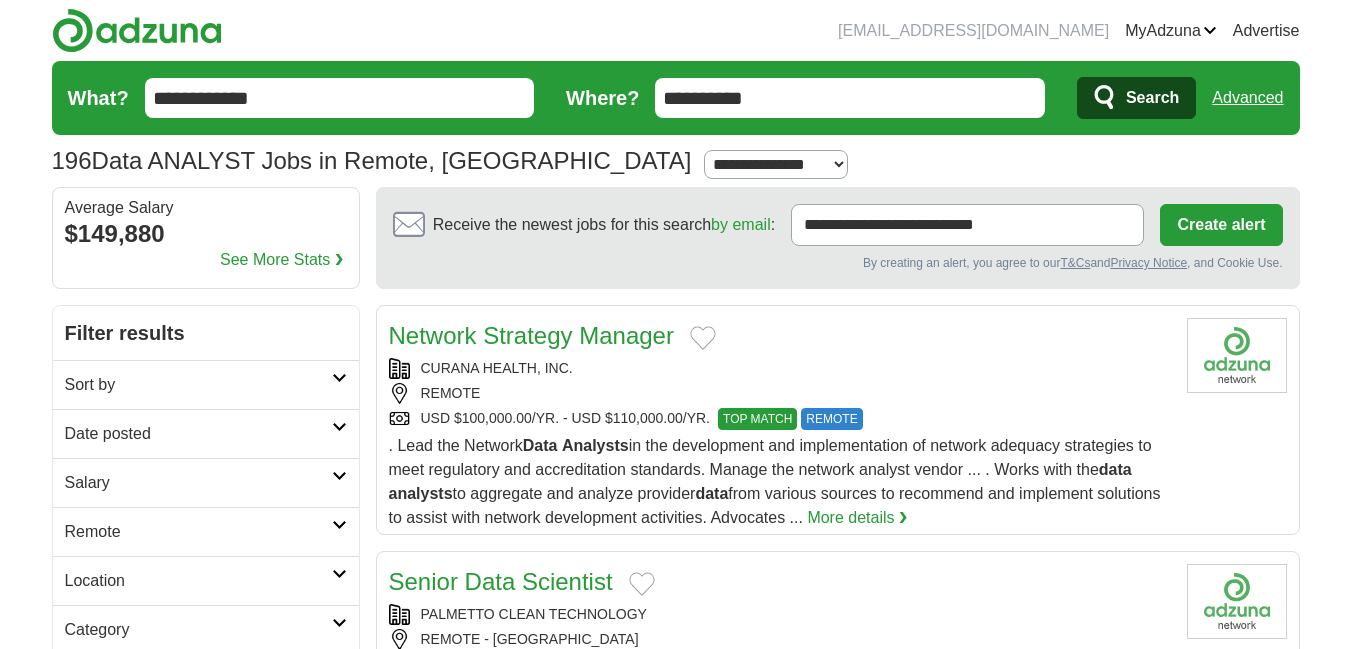 scroll, scrollTop: 0, scrollLeft: 0, axis: both 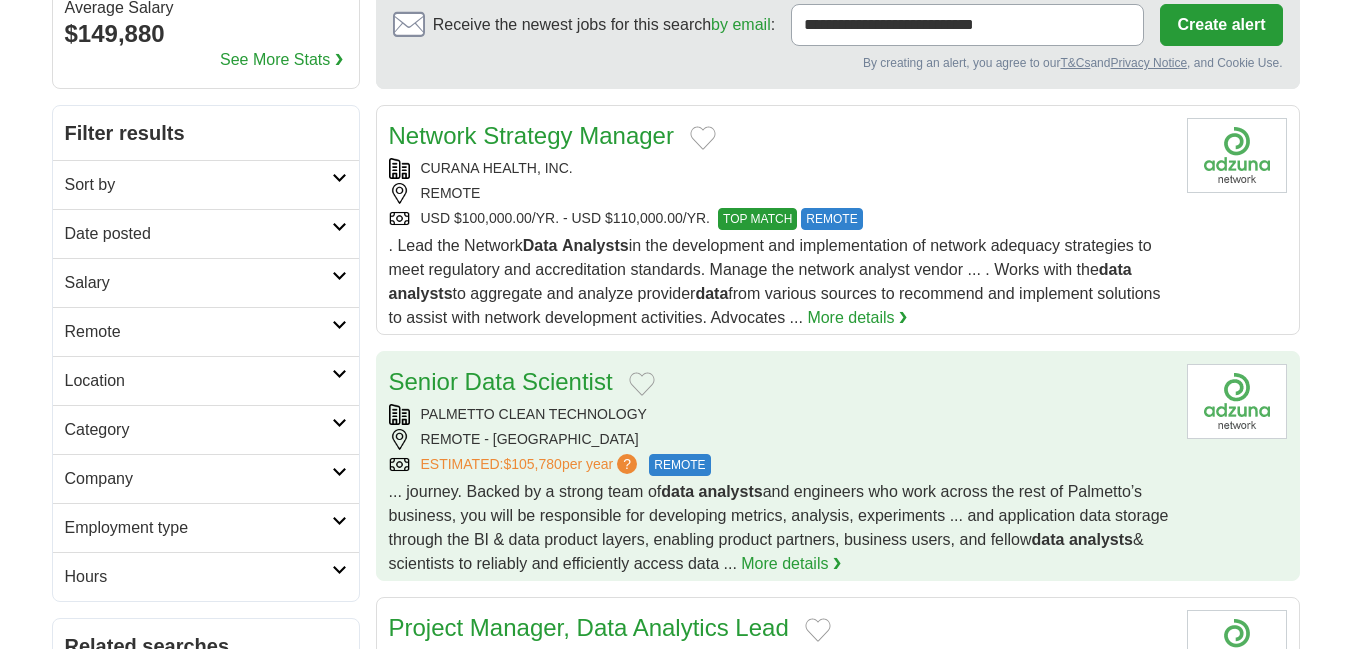 click on "PALMETTO CLEAN TECHNOLOGY
REMOTE - [GEOGRAPHIC_DATA]
ESTIMATED:
$105,780
per year
?
REMOTE" at bounding box center (780, 440) 